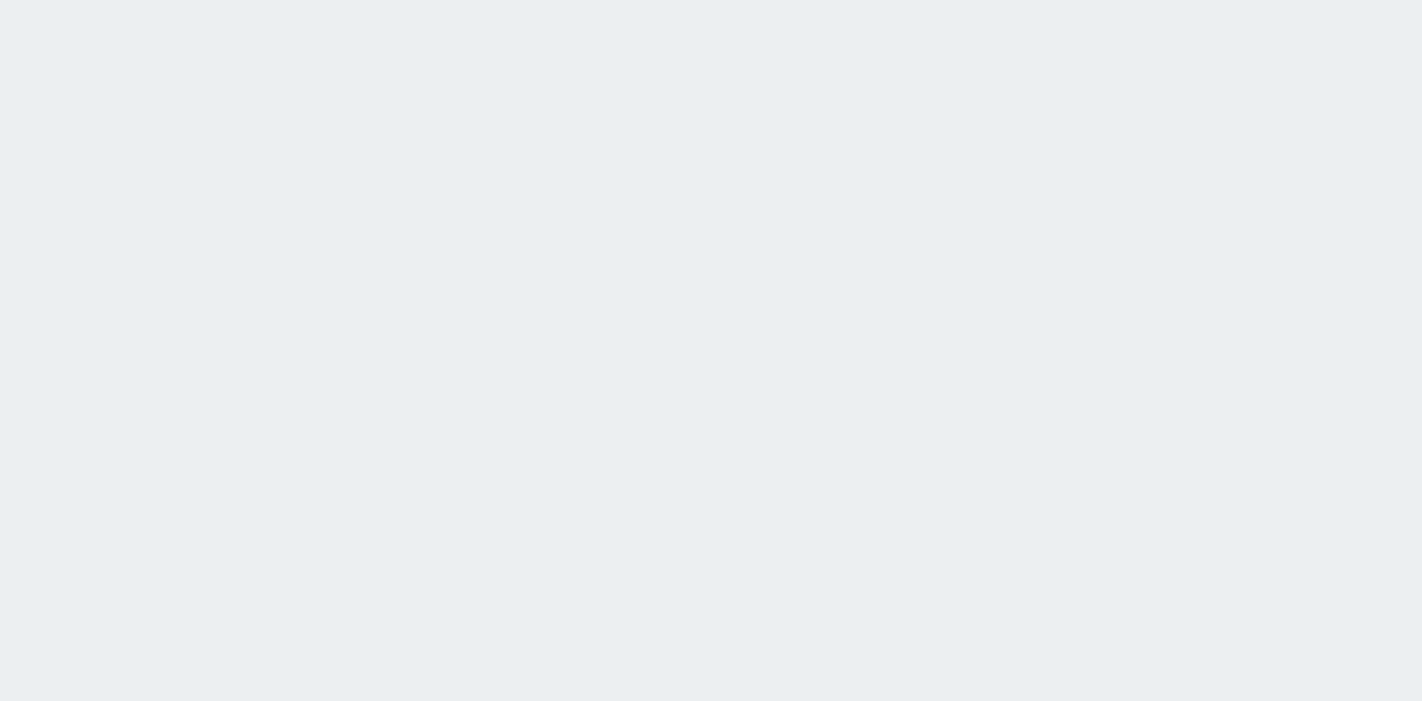 scroll, scrollTop: 0, scrollLeft: 0, axis: both 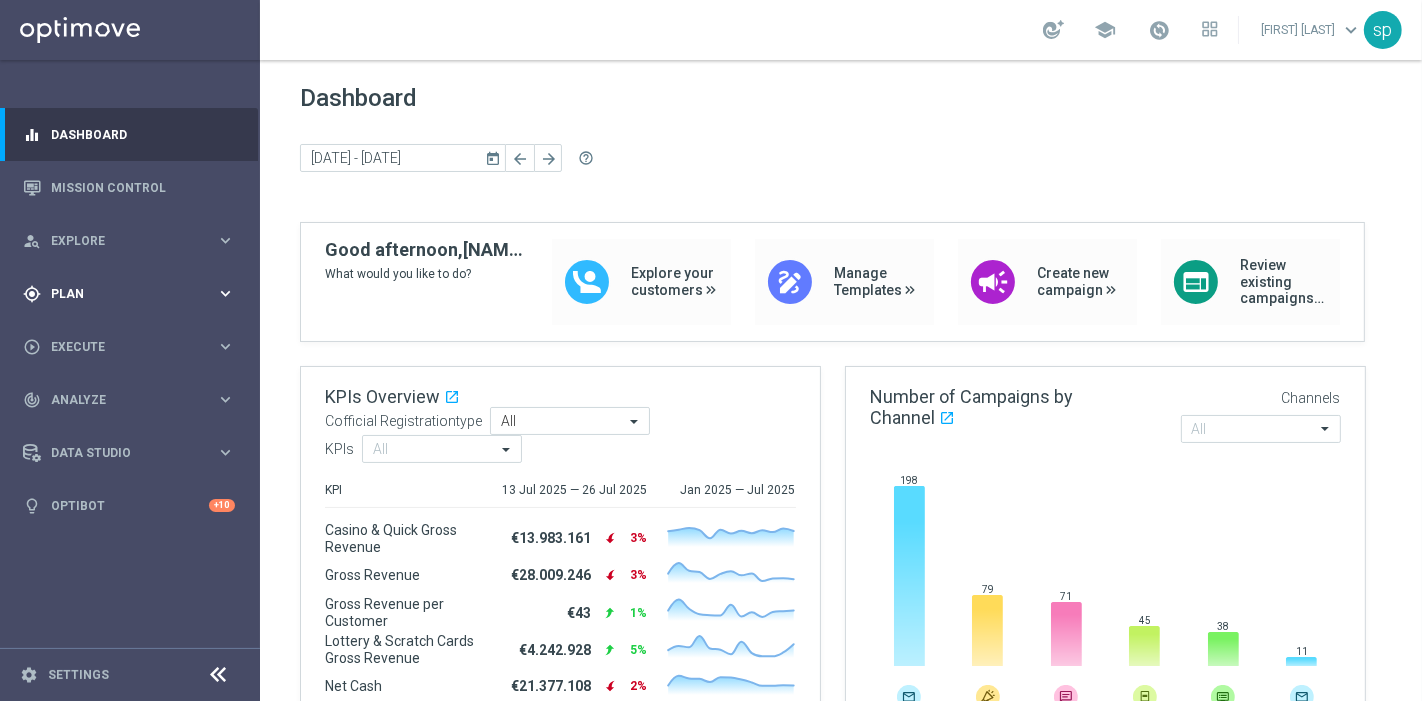click on "gps_fixed
Plan
keyboard_arrow_right" at bounding box center [129, 293] 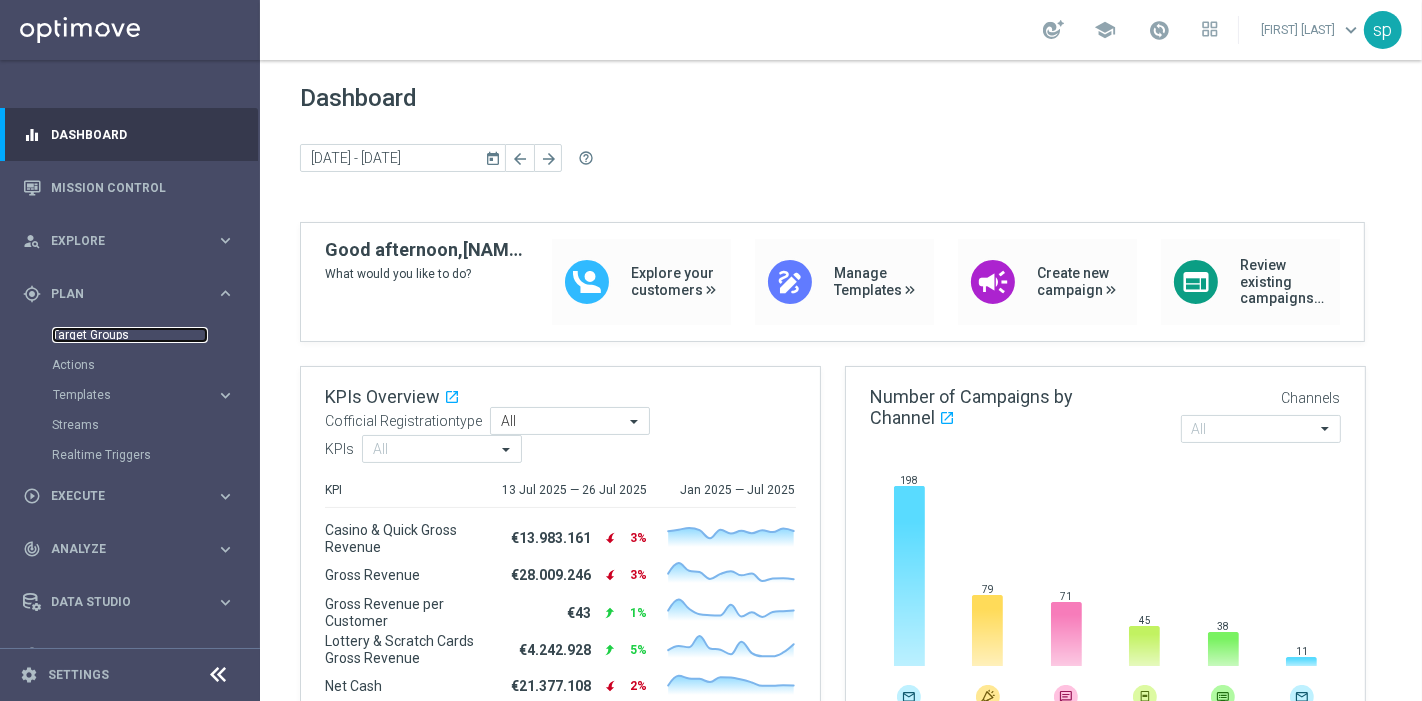 click on "Target Groups" at bounding box center [130, 335] 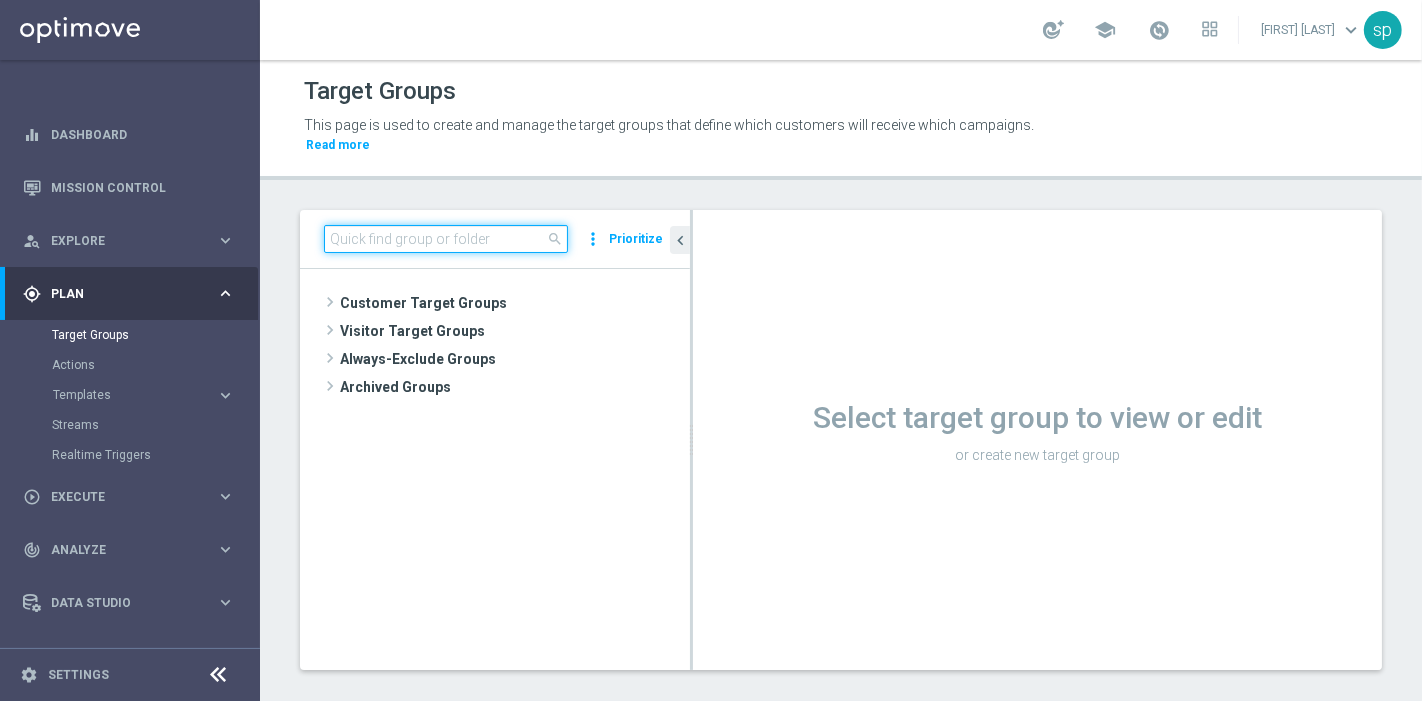 click at bounding box center [446, 239] 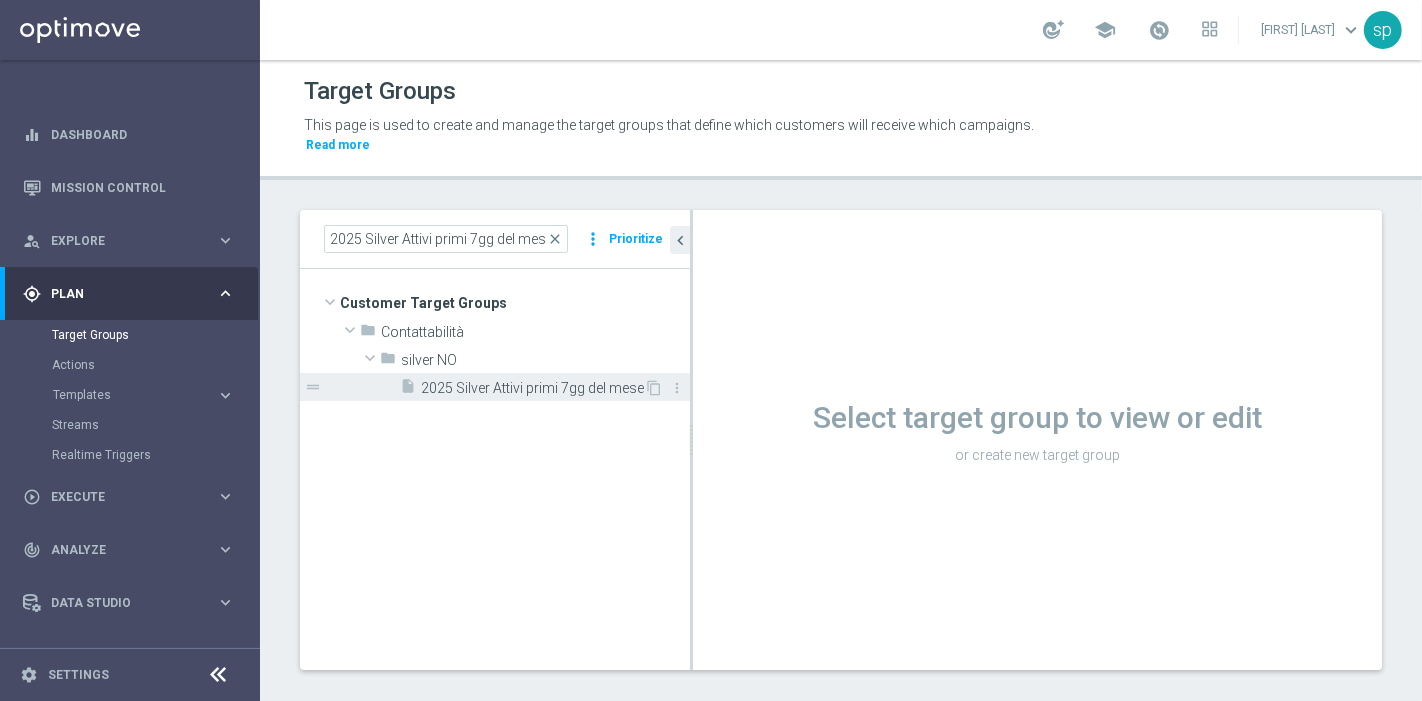 click on "2025 Silver Attivi primi 7gg del mese" at bounding box center (532, 388) 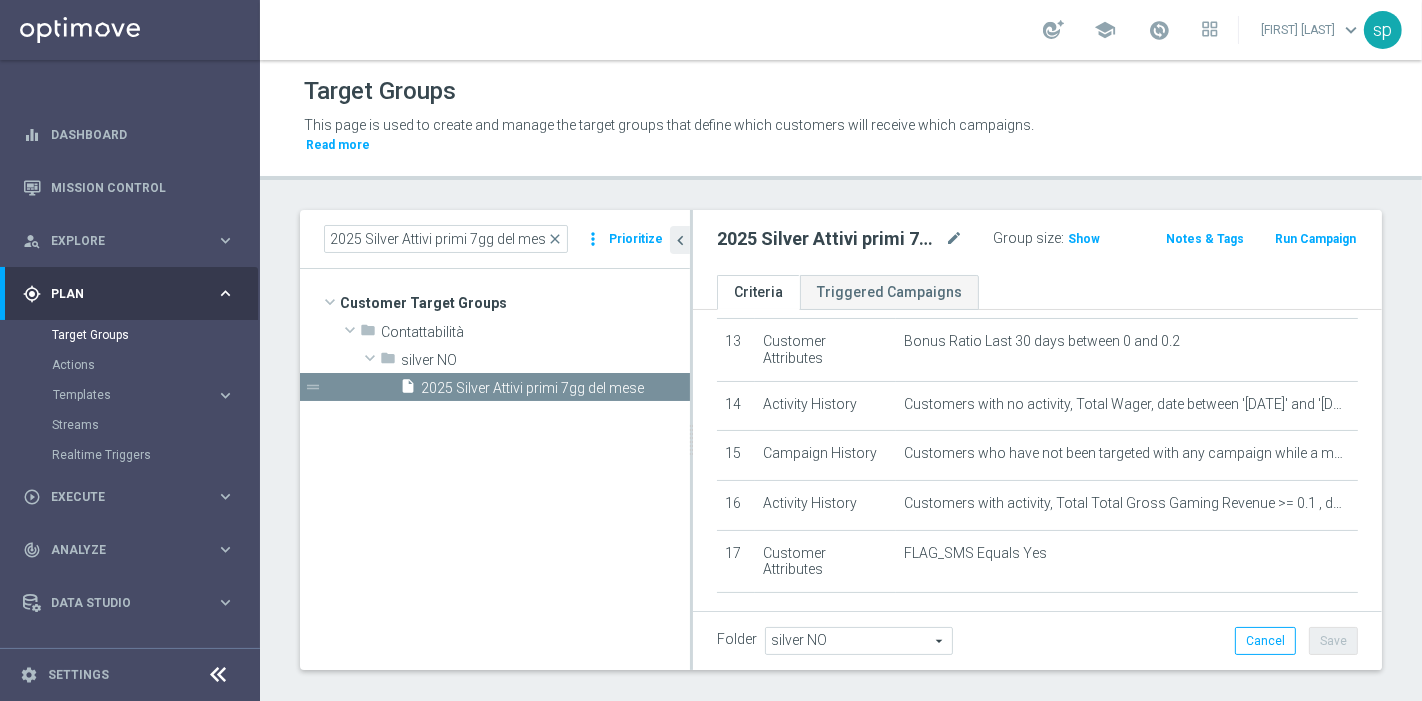 scroll, scrollTop: 844, scrollLeft: 0, axis: vertical 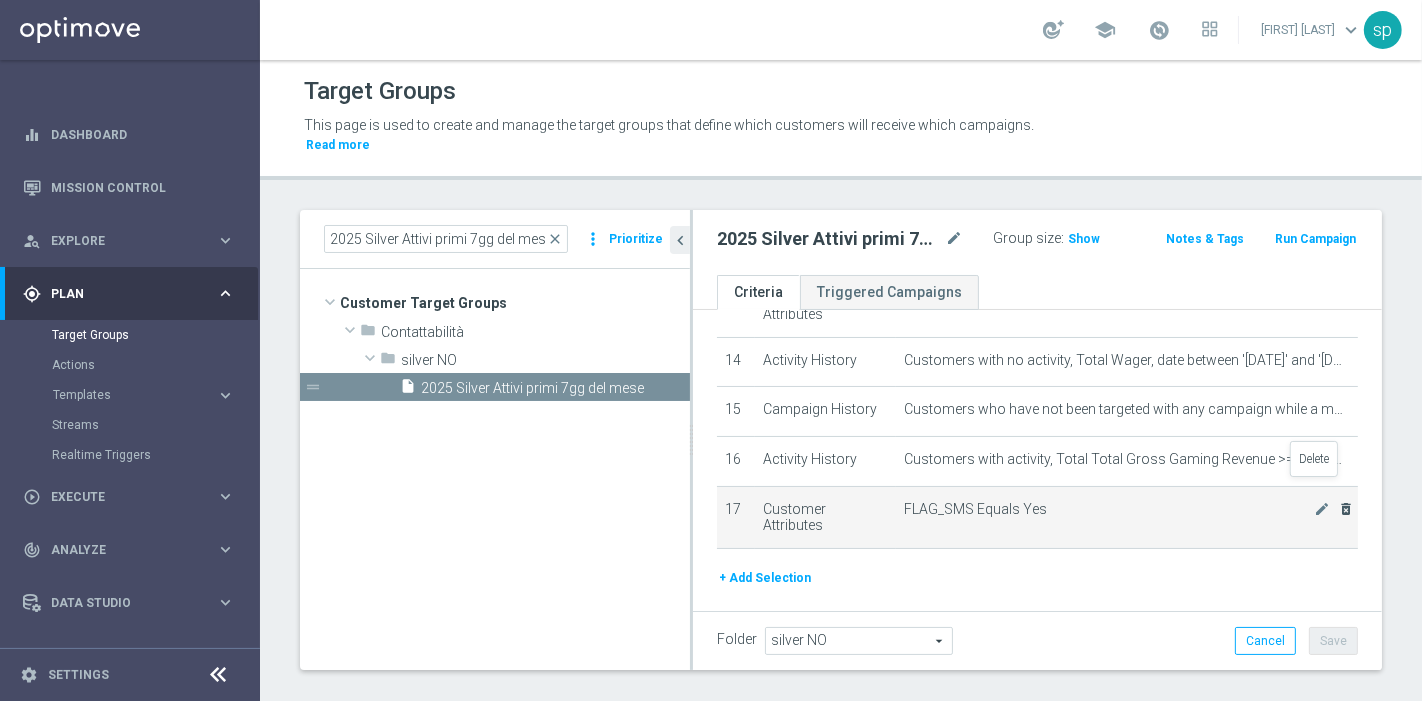 click on "delete_forever" 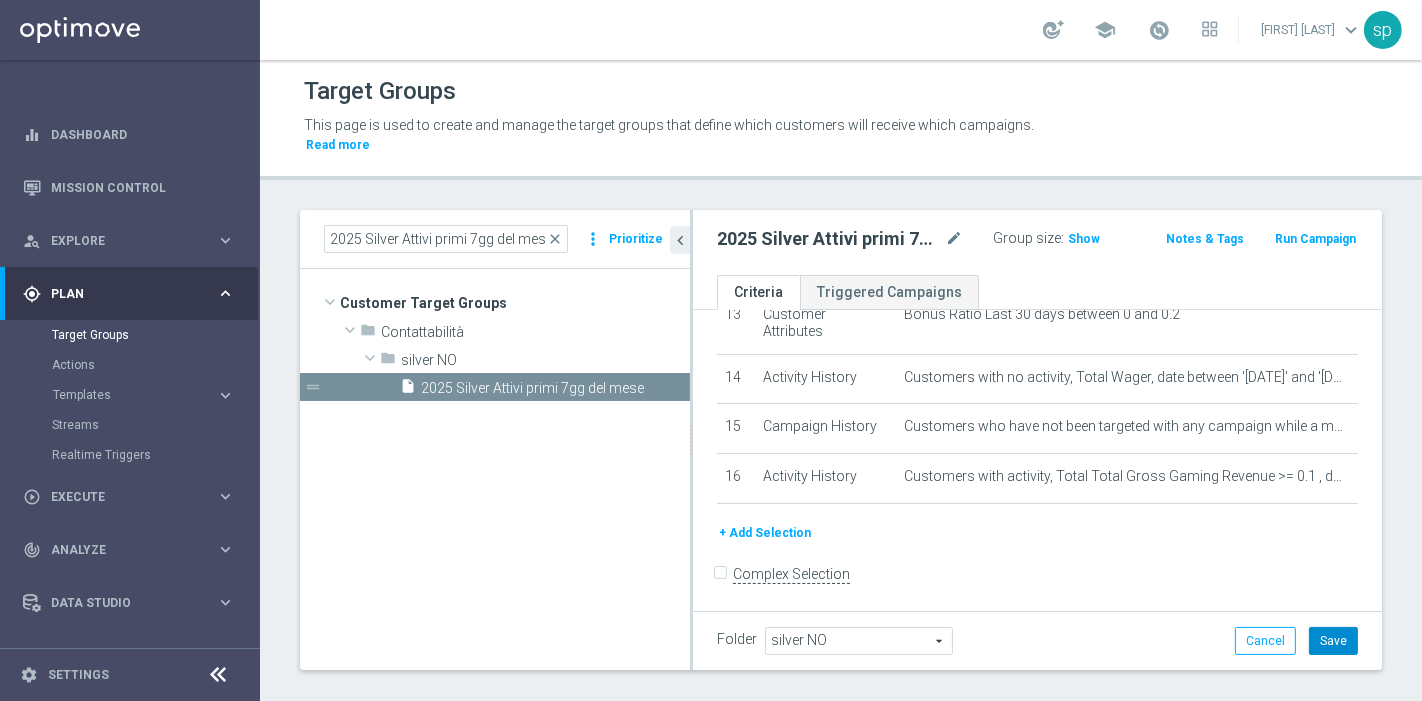 click on "Save" 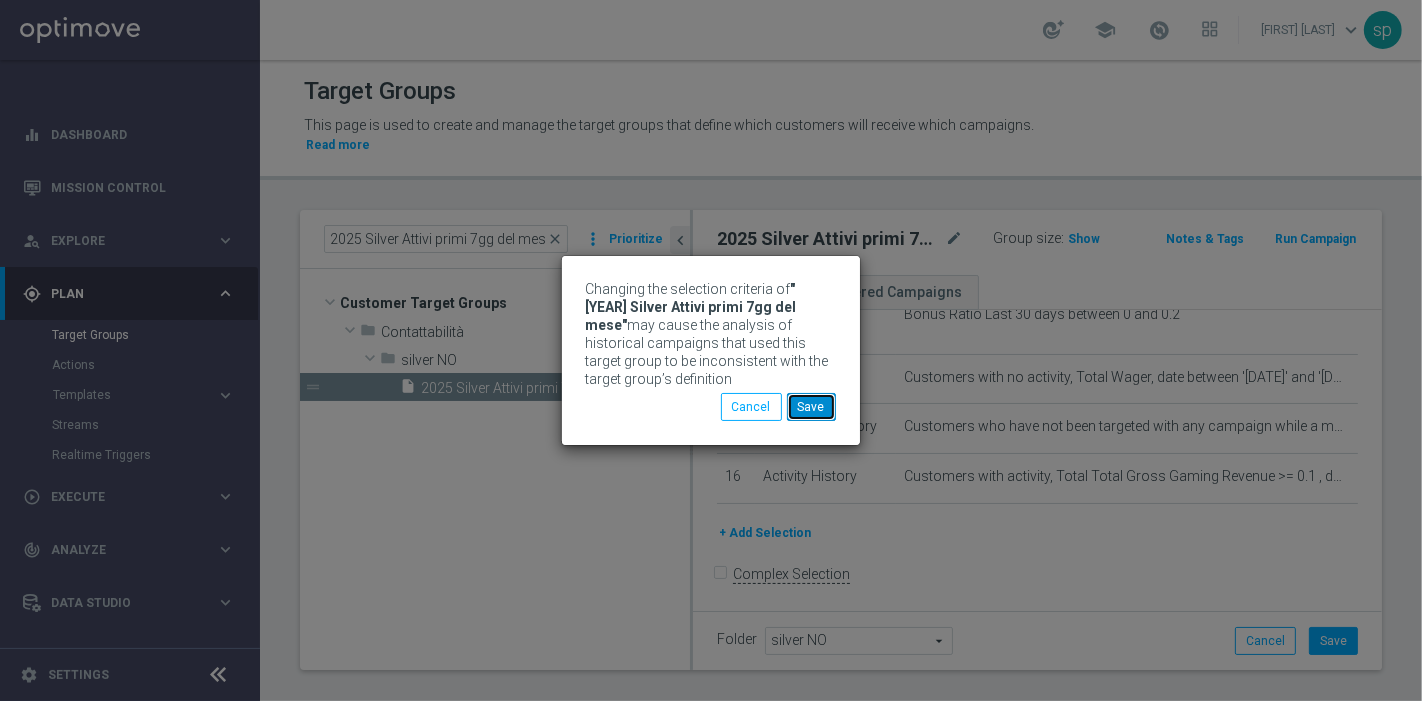 click on "Save" at bounding box center (811, 407) 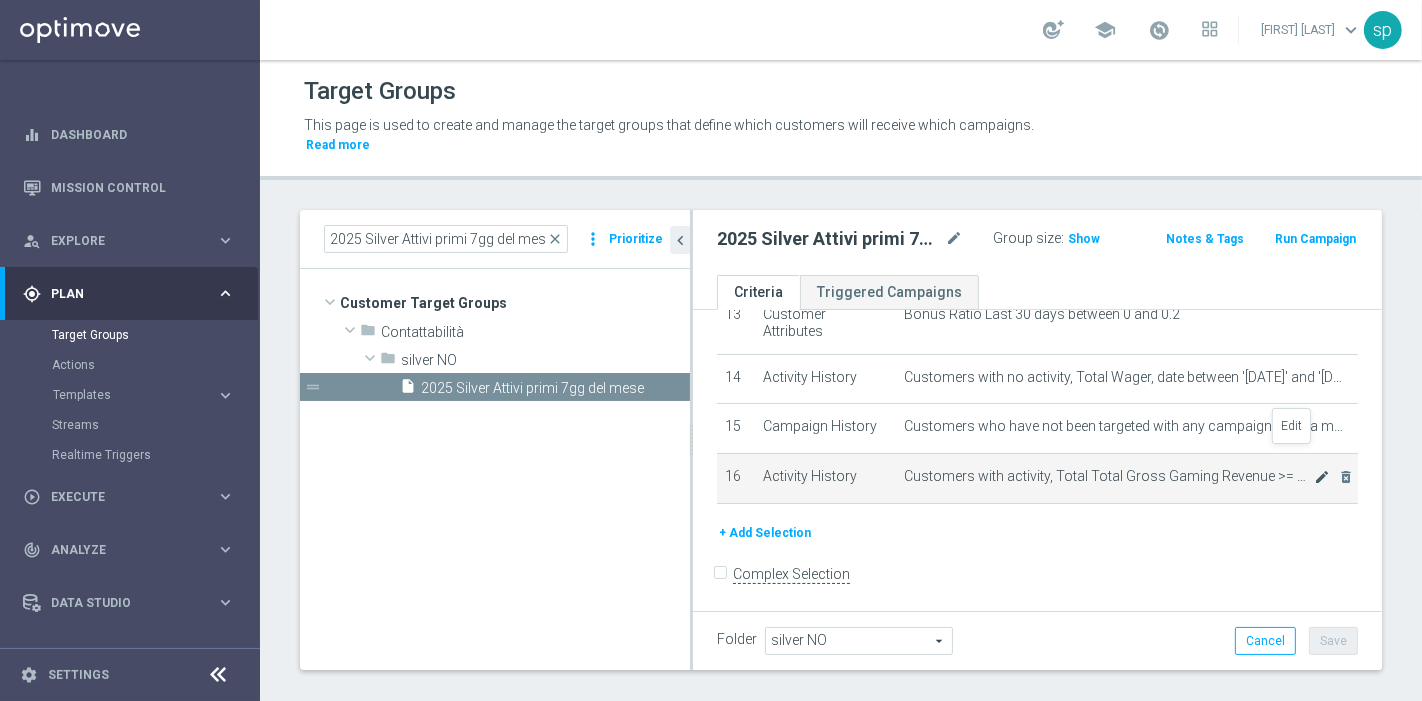 click on "mode_edit" 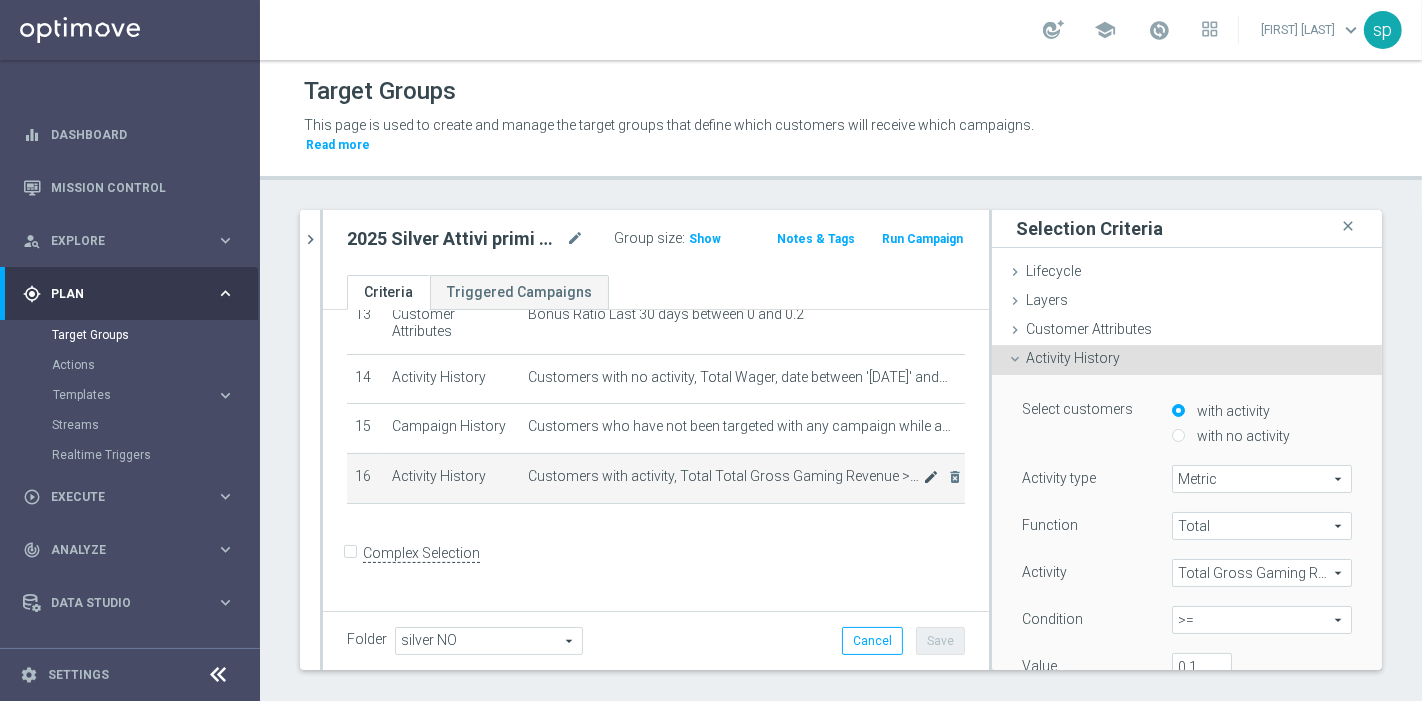 scroll, scrollTop: 806, scrollLeft: 0, axis: vertical 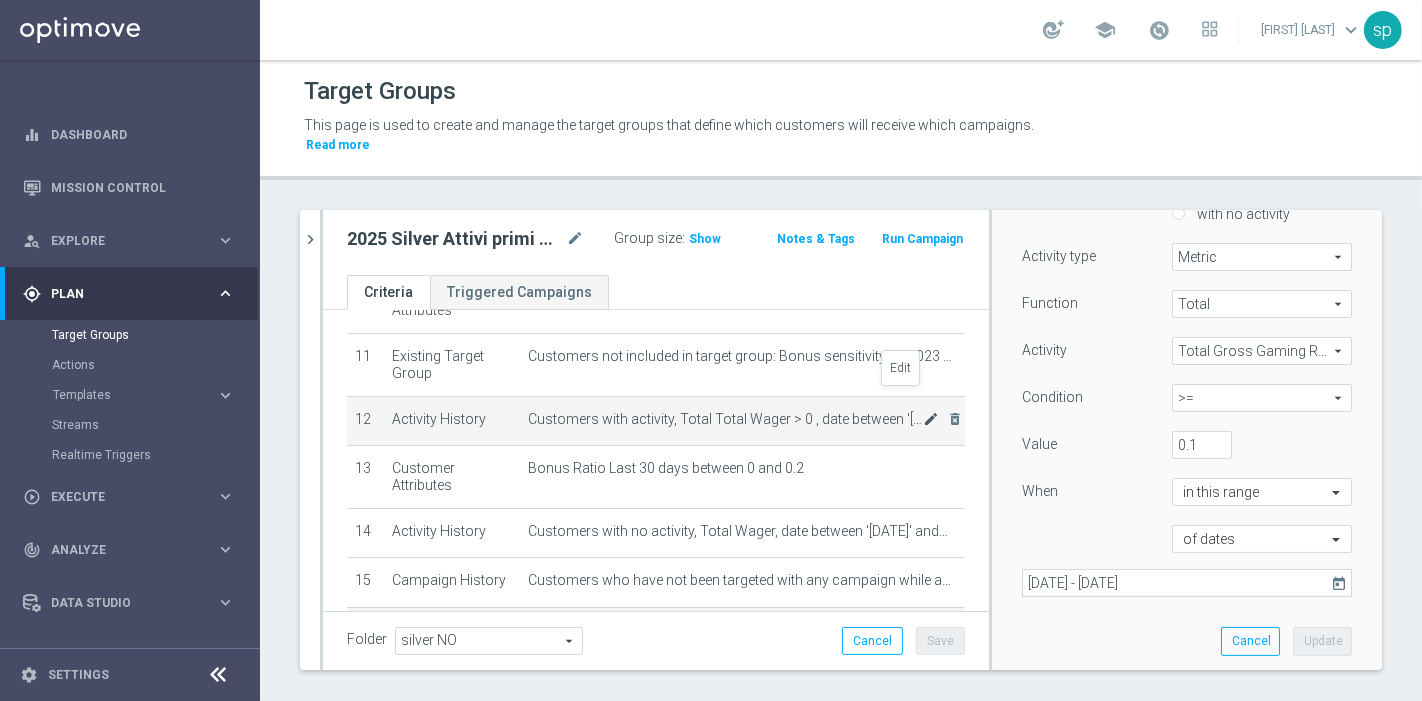 click on "mode_edit" 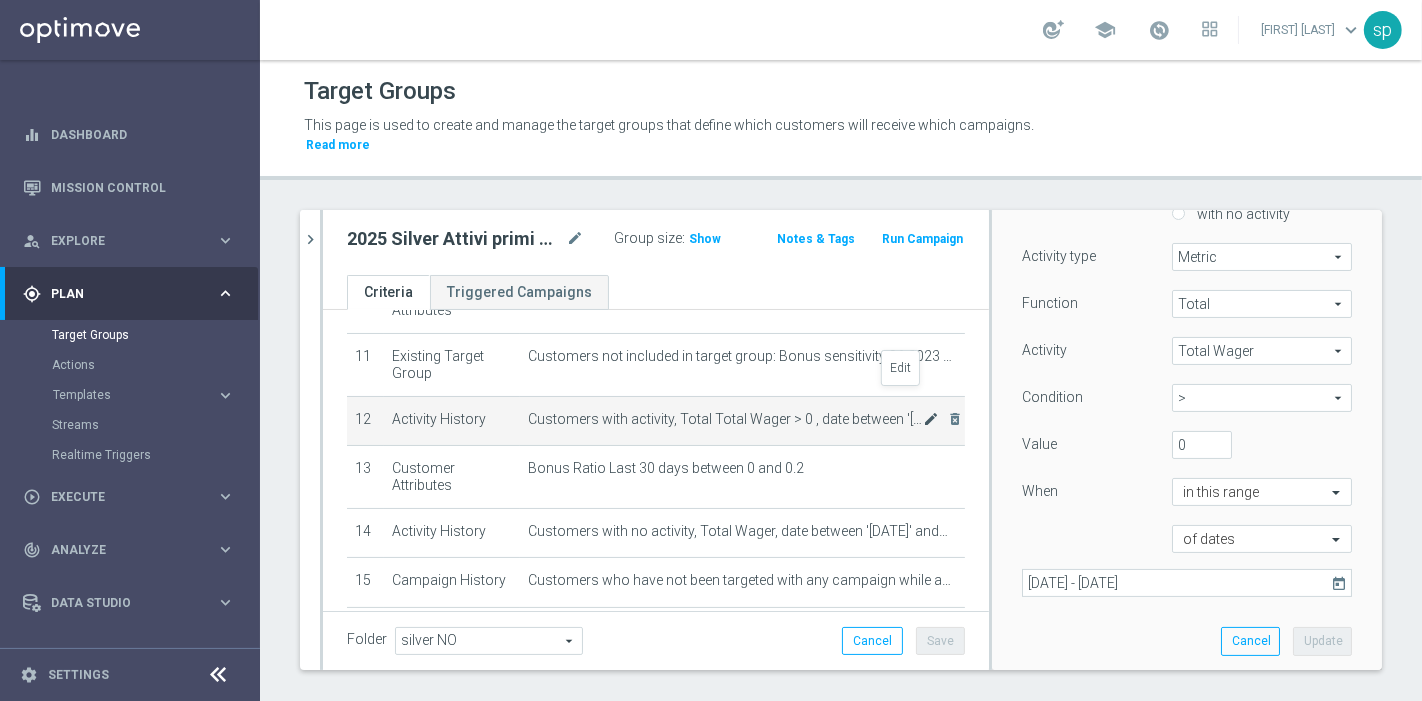 click on "mode_edit" 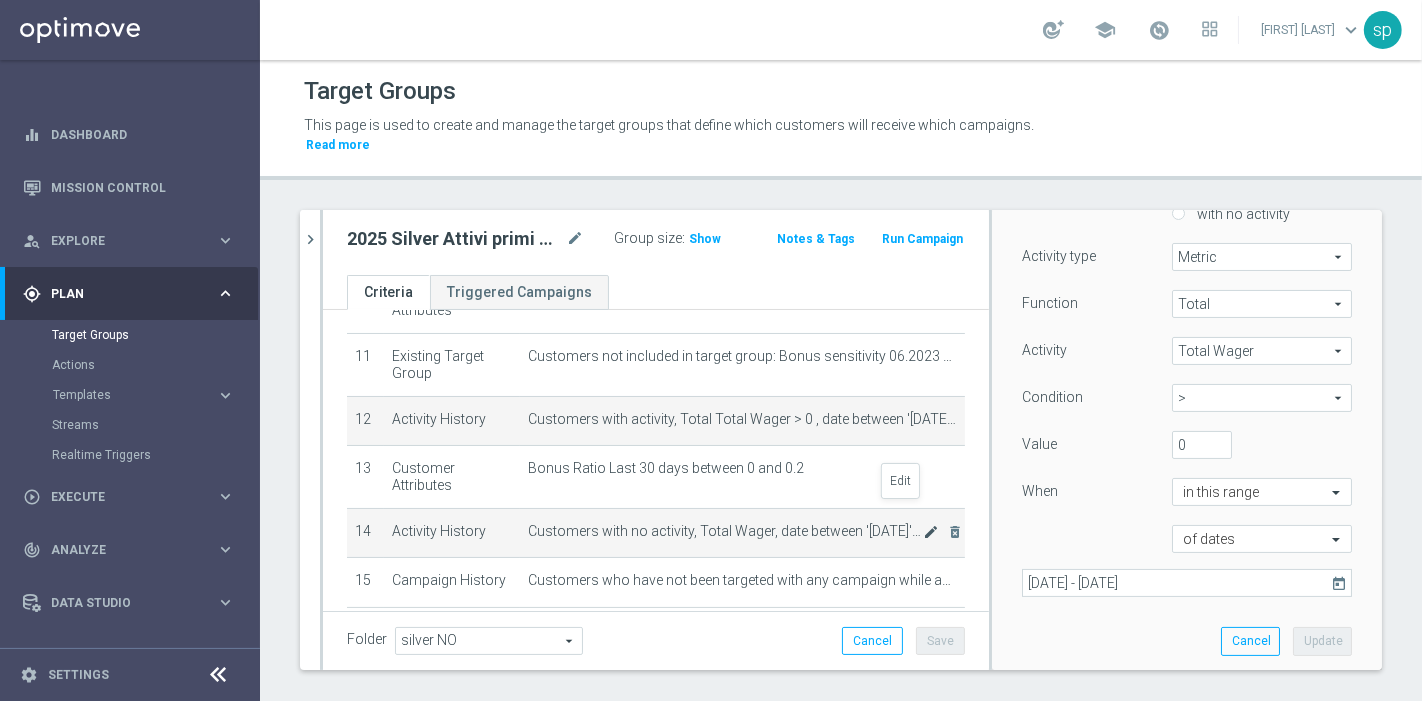 click on "mode_edit" 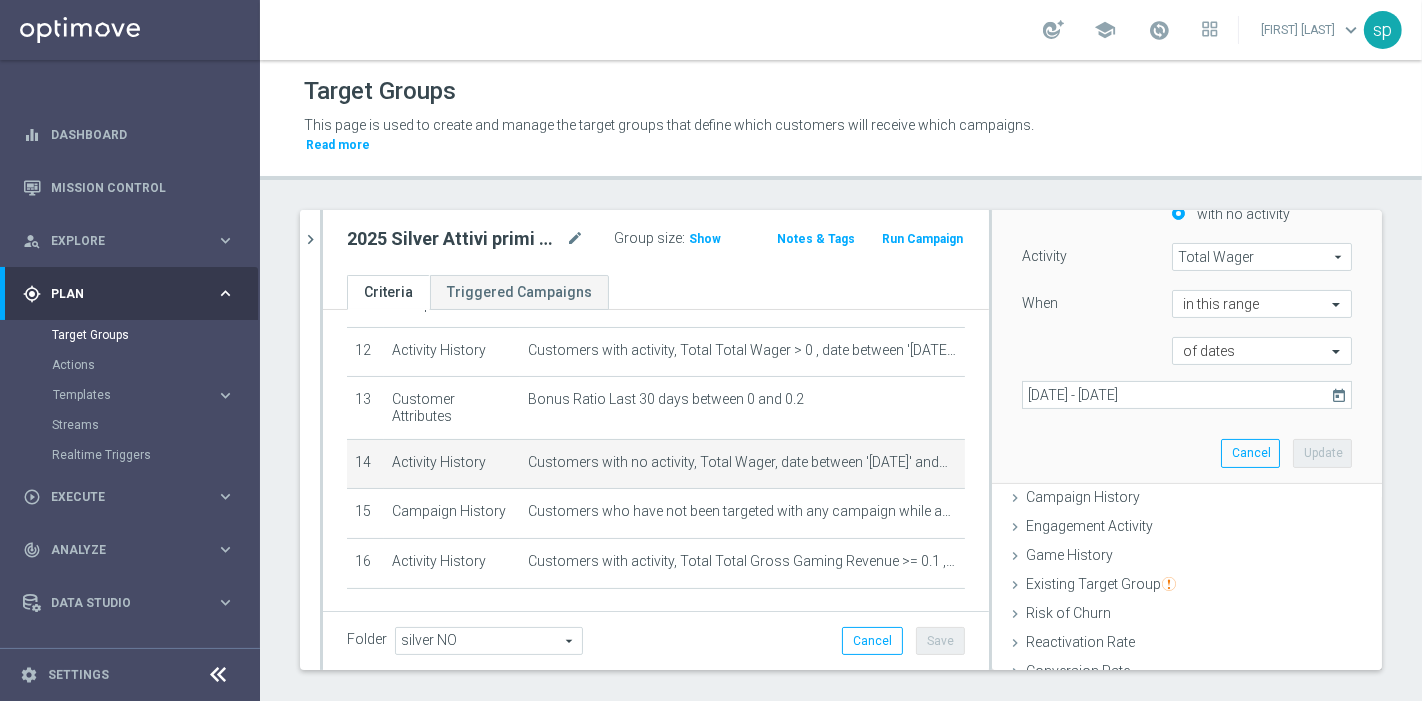 scroll, scrollTop: 762, scrollLeft: 0, axis: vertical 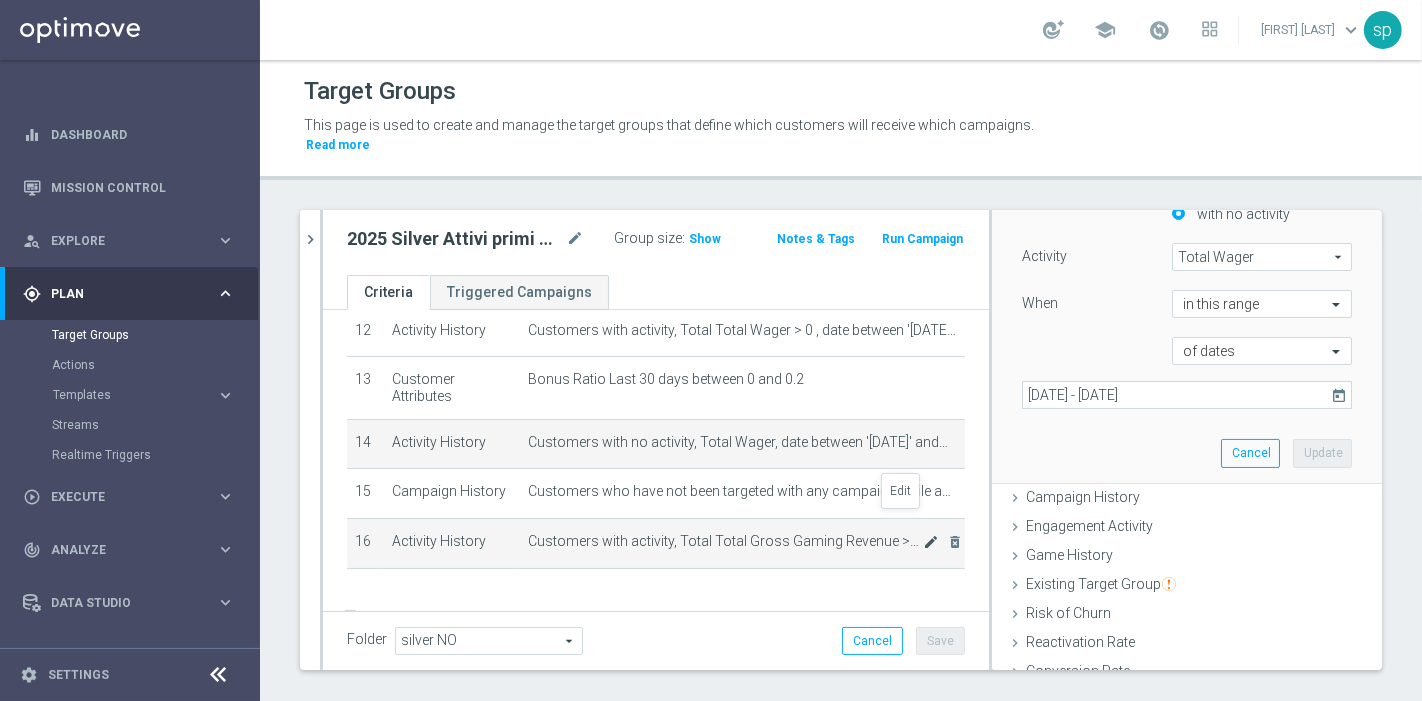 click on "mode_edit" 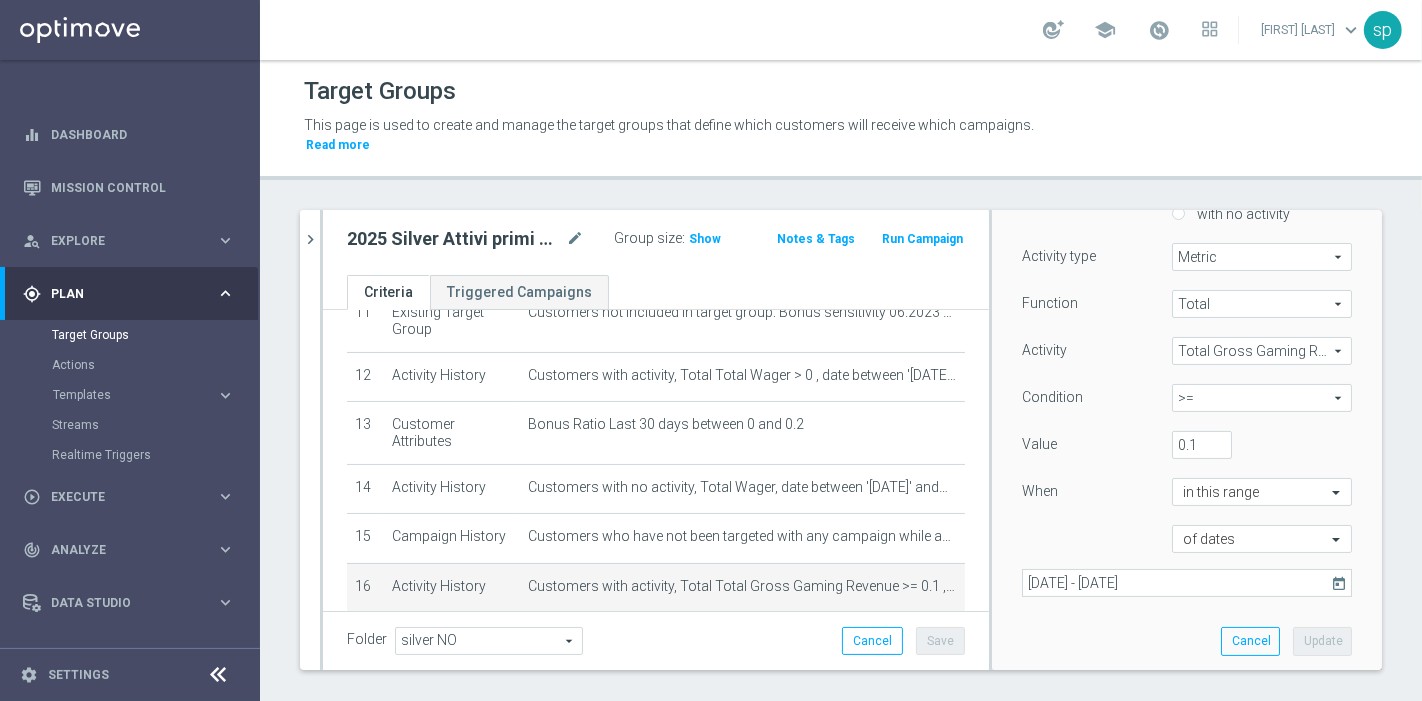scroll, scrollTop: 673, scrollLeft: 0, axis: vertical 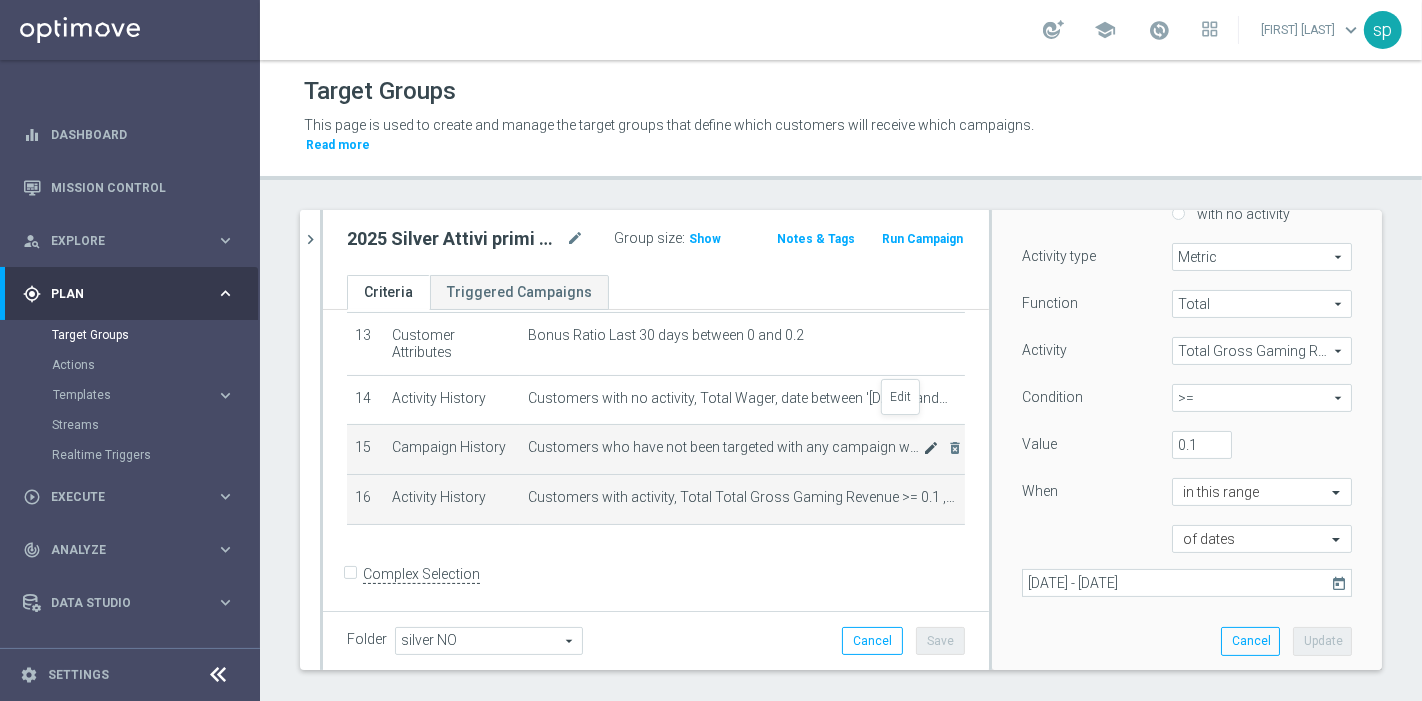 click on "mode_edit" 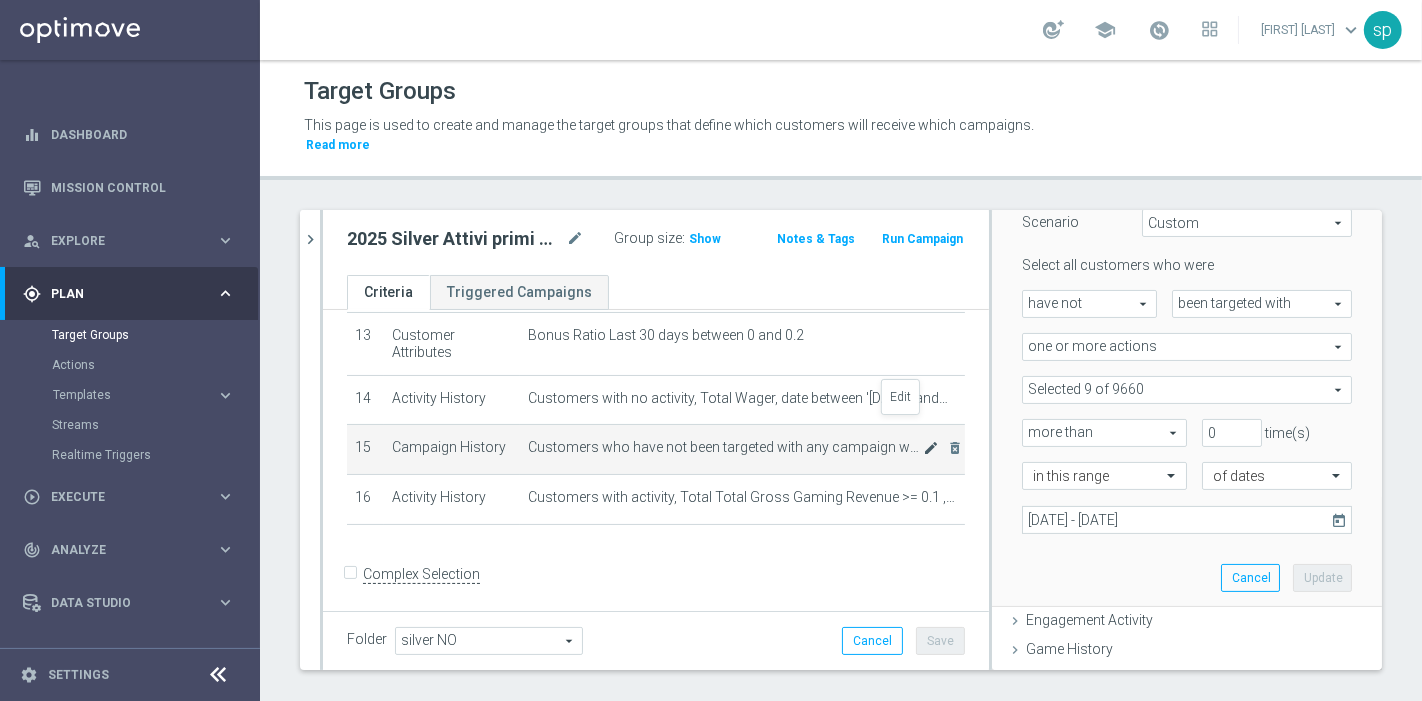 scroll, scrollTop: 165, scrollLeft: 0, axis: vertical 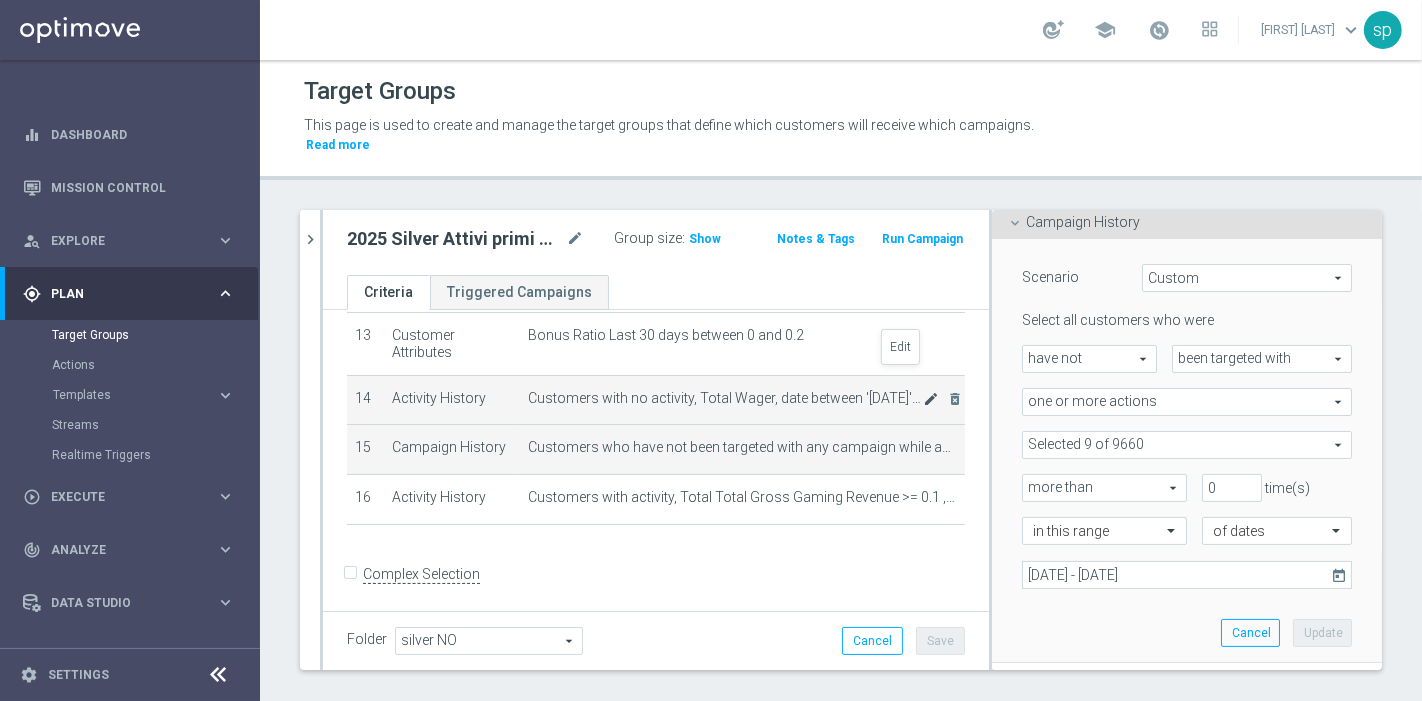 click on "mode_edit" 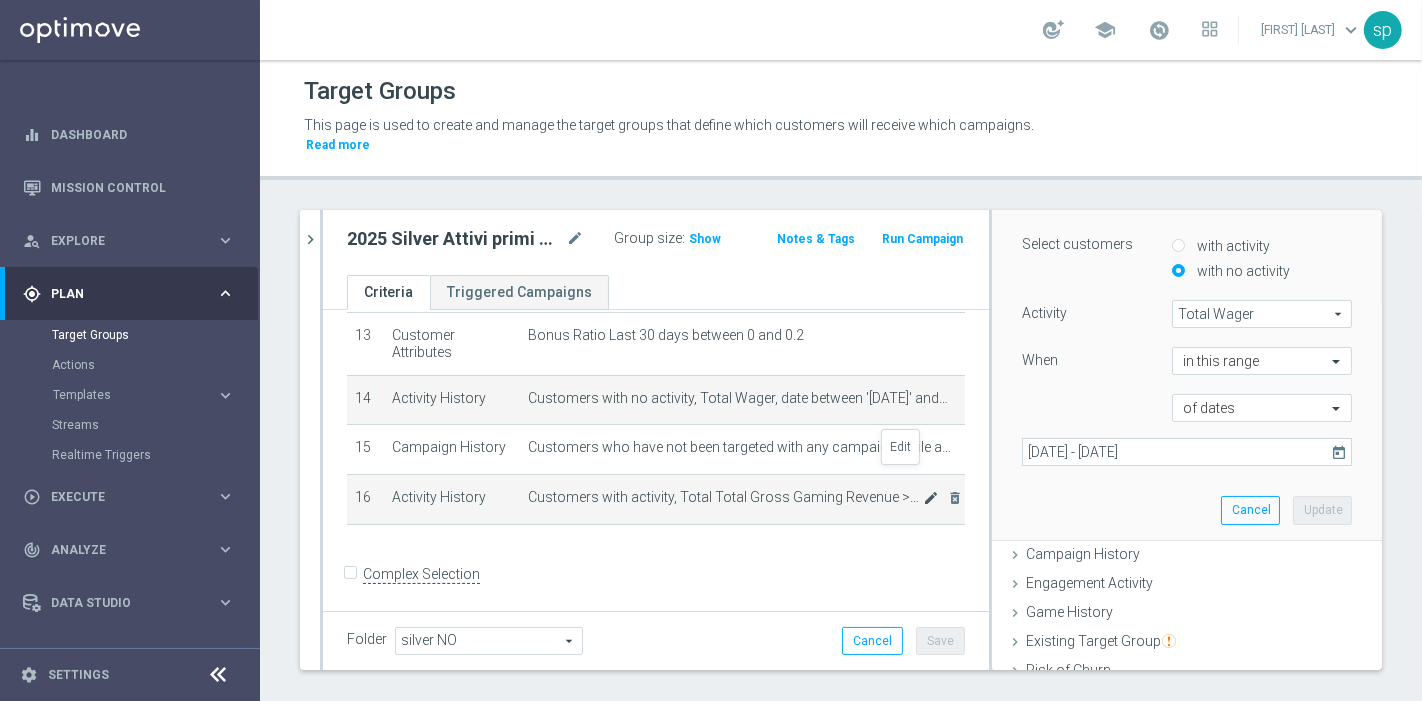 click on "mode_edit" 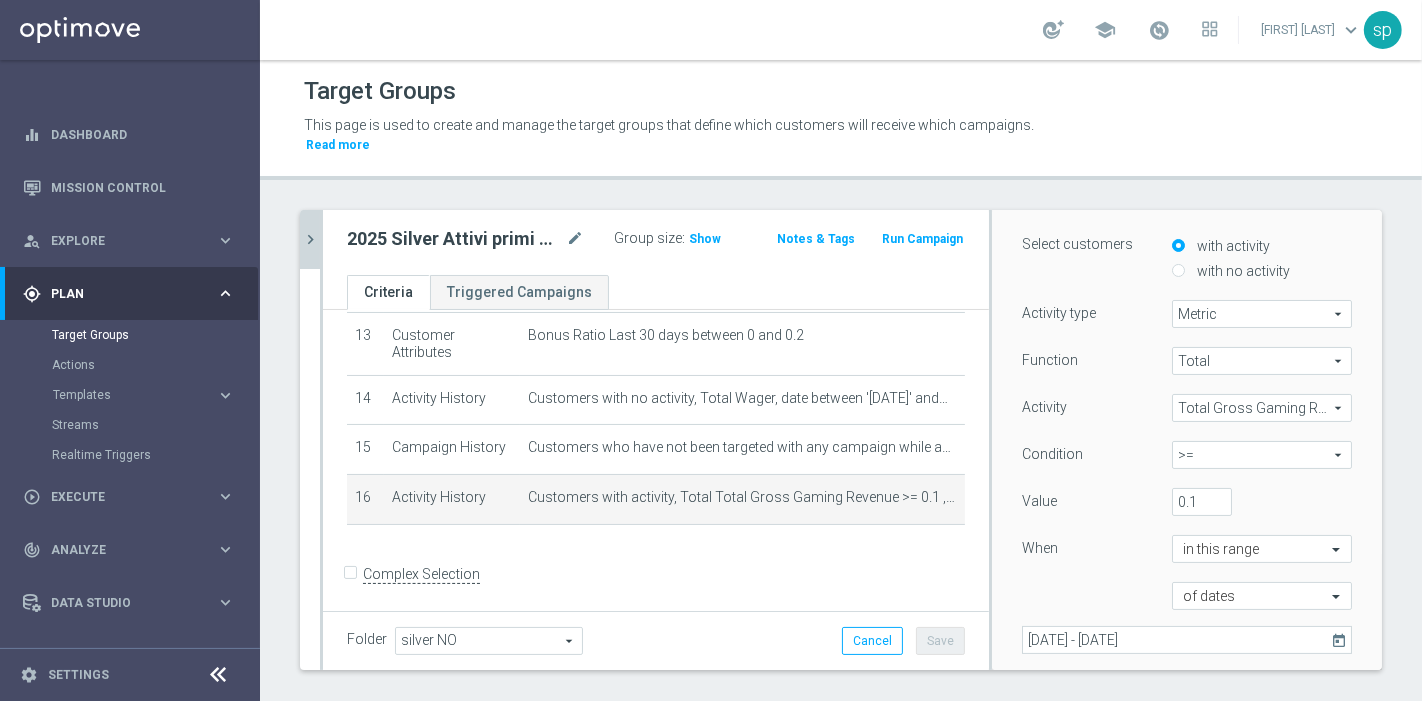 click on "chevron_right" 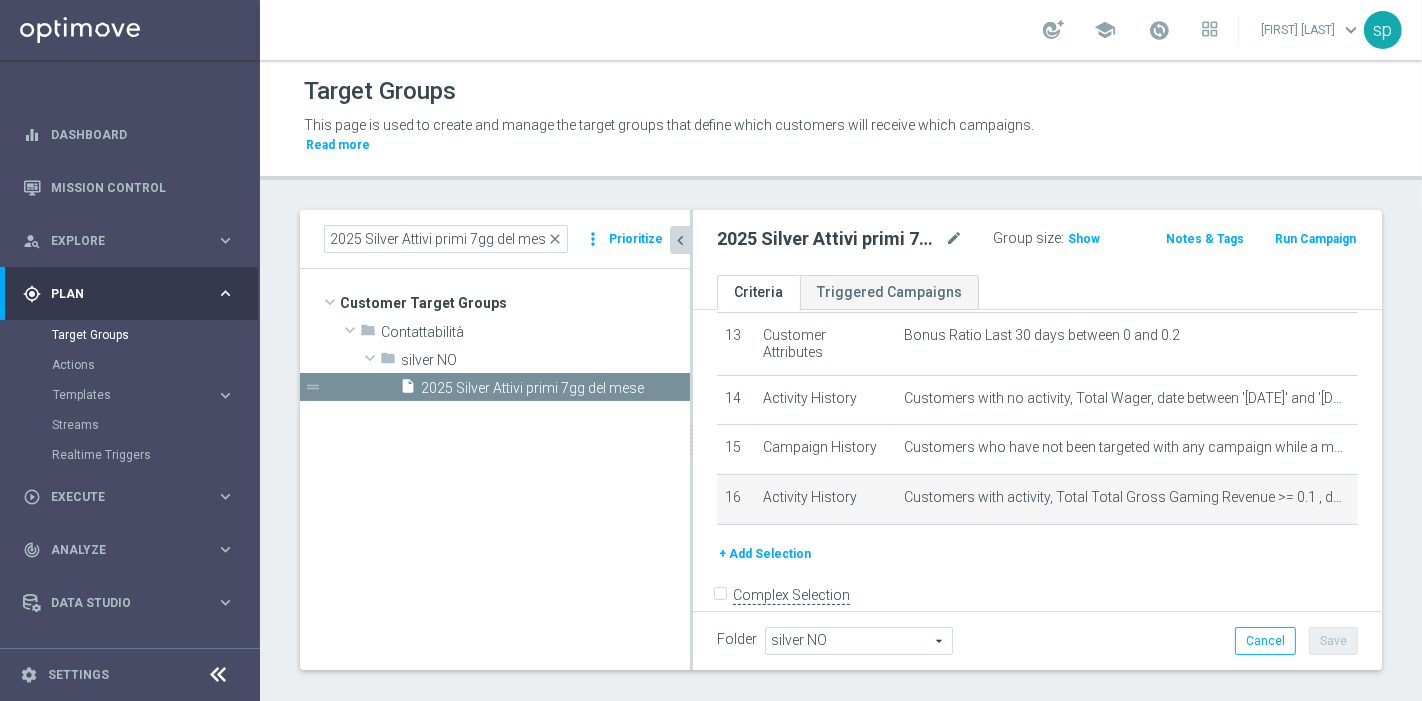 scroll, scrollTop: 115, scrollLeft: 0, axis: vertical 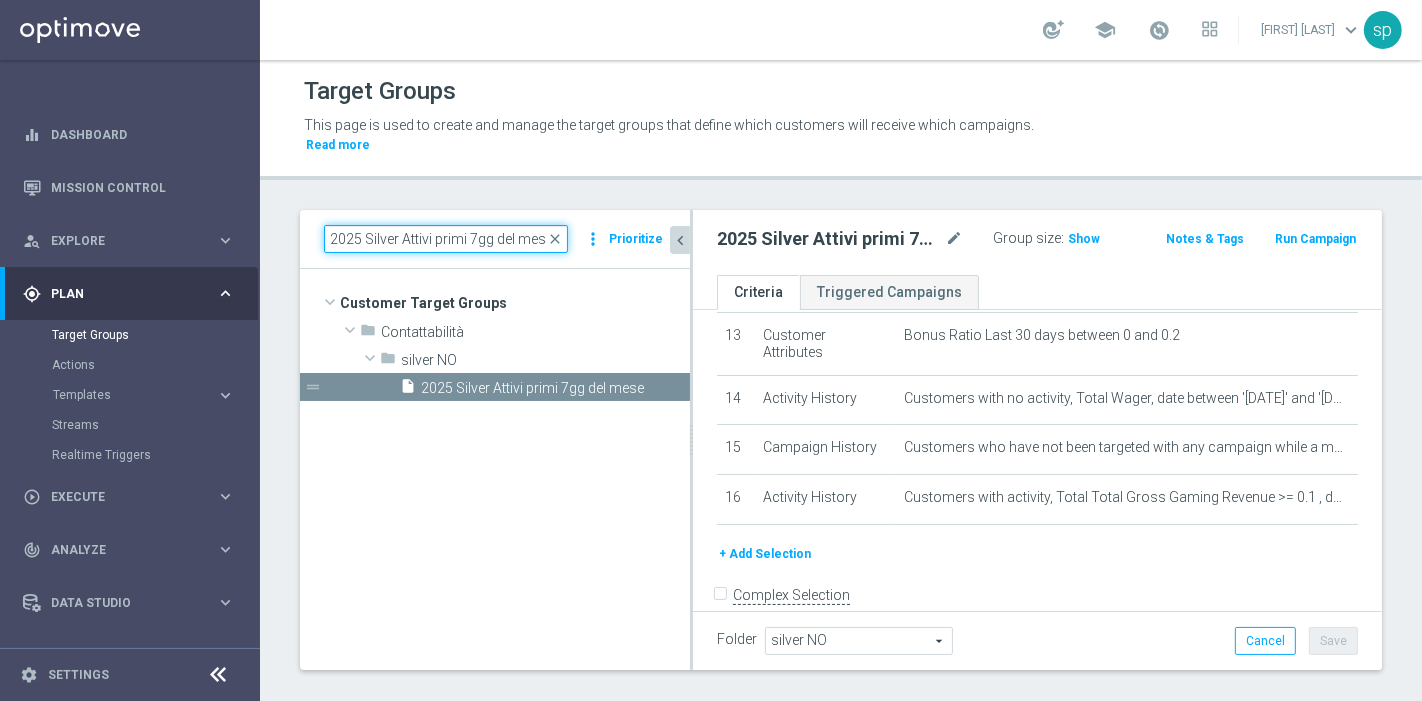click on "2025 Silver Attivi primi 7gg del mese" at bounding box center (446, 239) 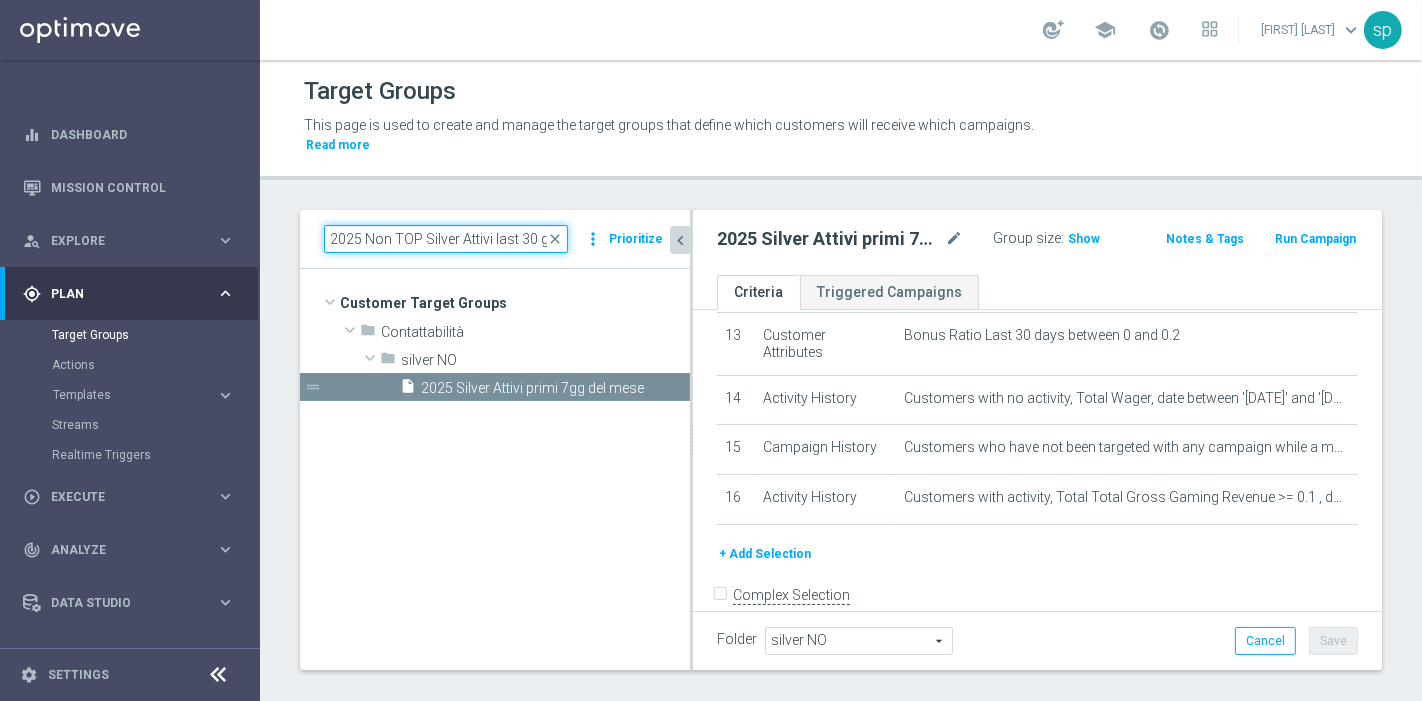 scroll, scrollTop: 0, scrollLeft: 205, axis: horizontal 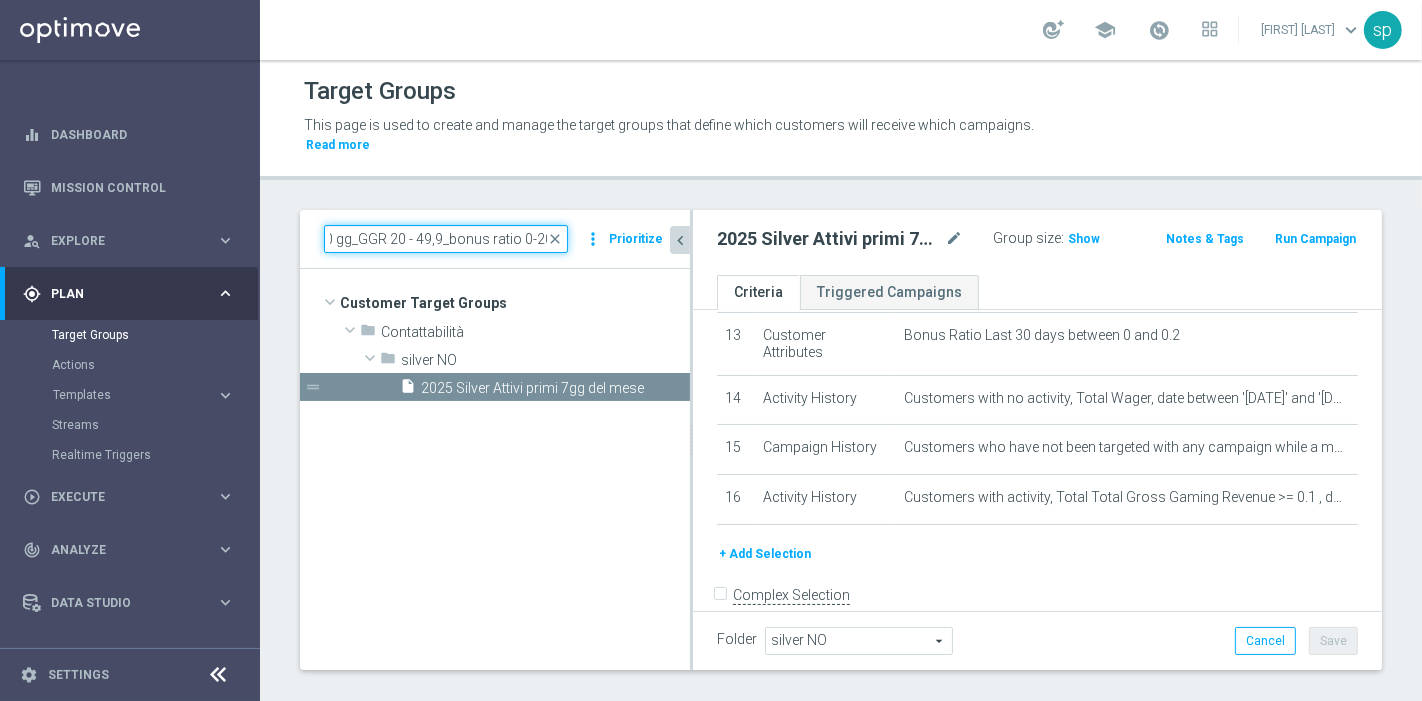 type on "2025 Non TOP Silver Attivi last 30 gg_GGR 20 - 49,9_bonus ratio 0-20%" 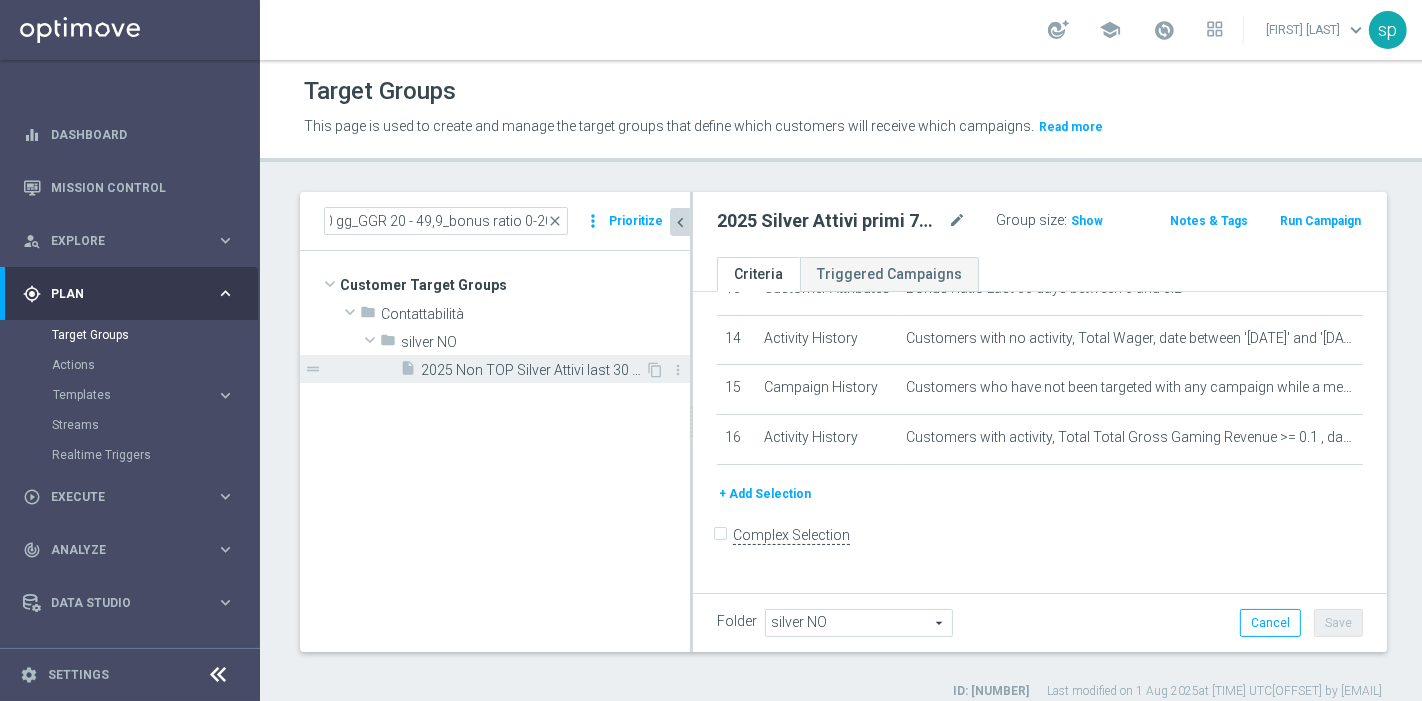 scroll, scrollTop: 0, scrollLeft: 0, axis: both 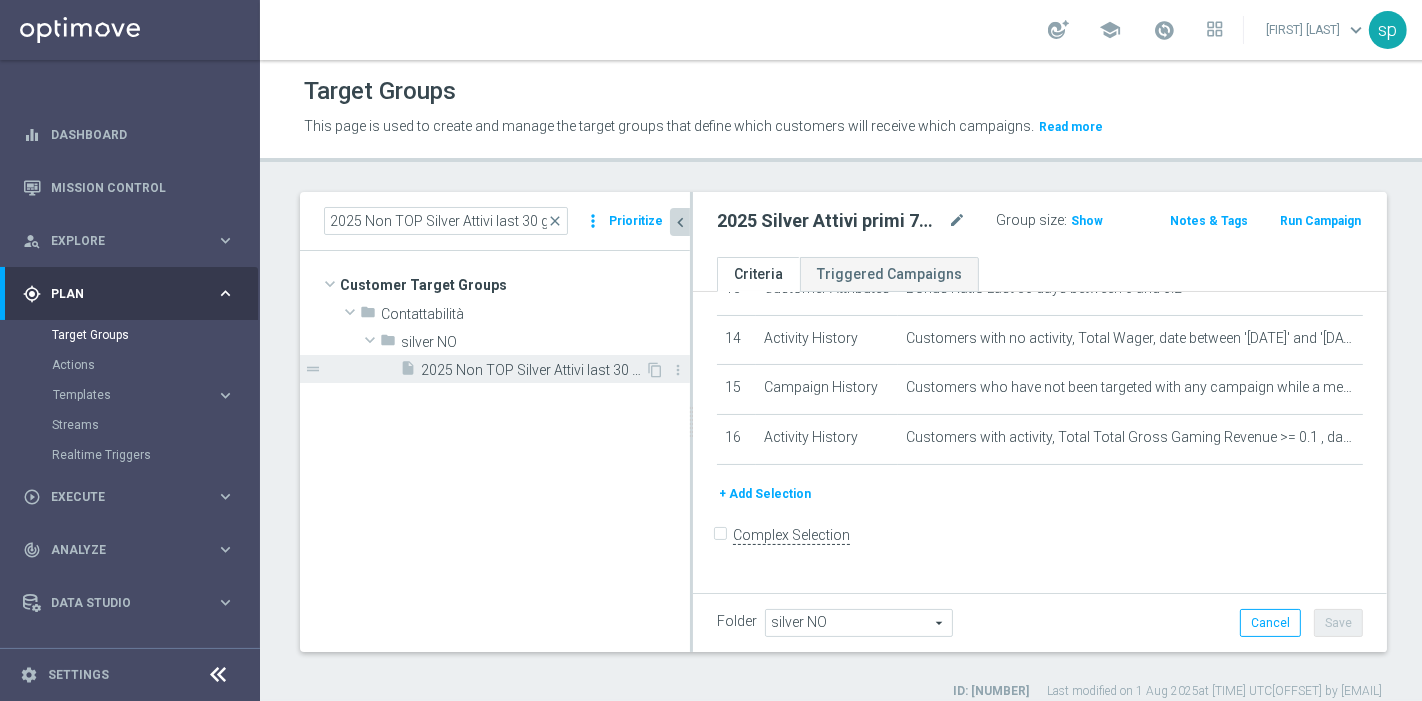 click on "2025 Non TOP Silver Attivi last 30 gg_GGR 20 - 49,9_bonus ratio 0-20%" at bounding box center [533, 370] 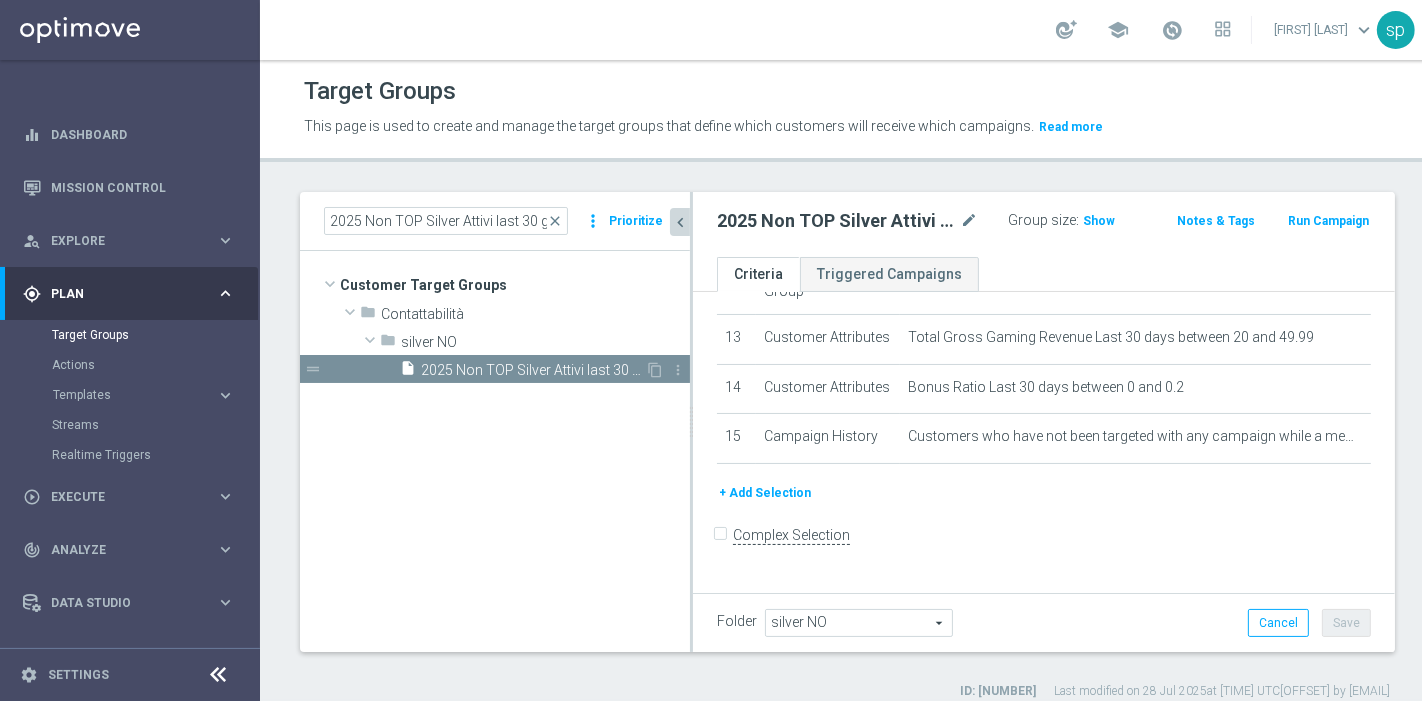 scroll, scrollTop: 790, scrollLeft: 0, axis: vertical 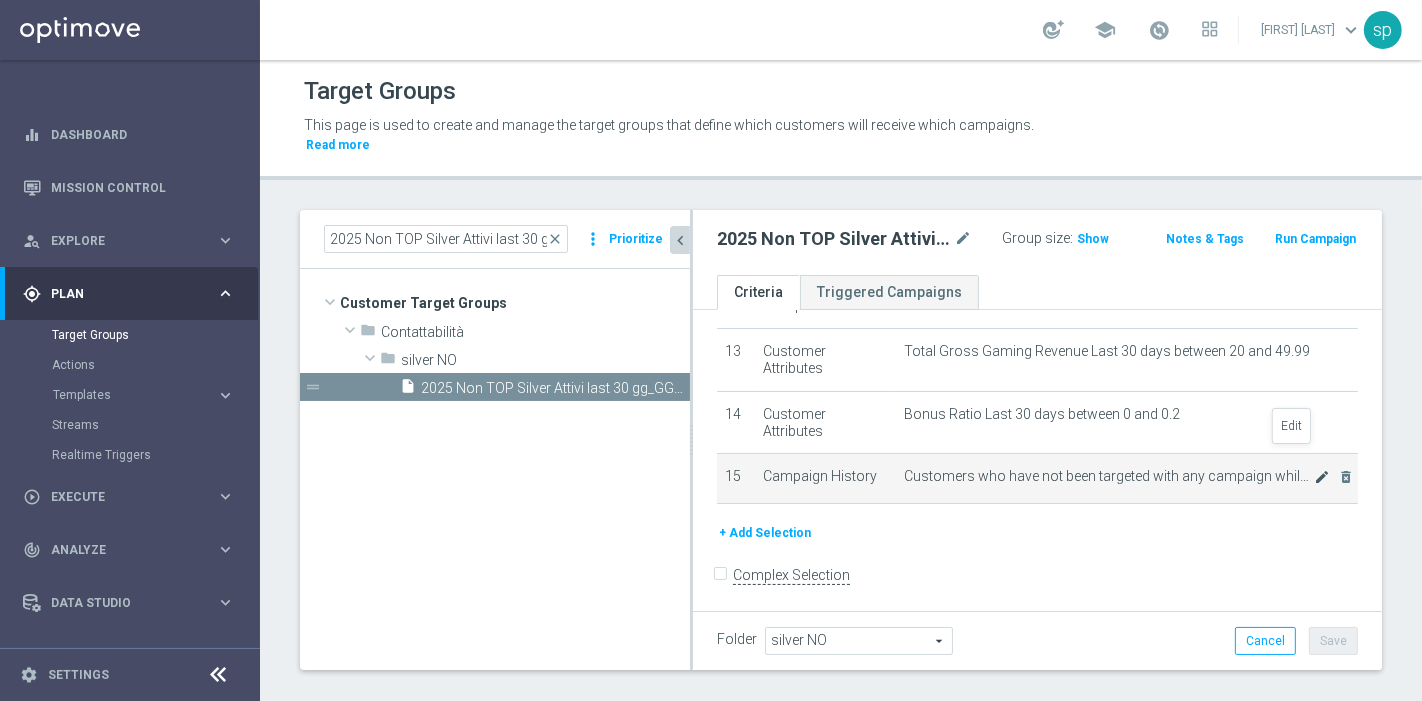 click on "mode_edit" 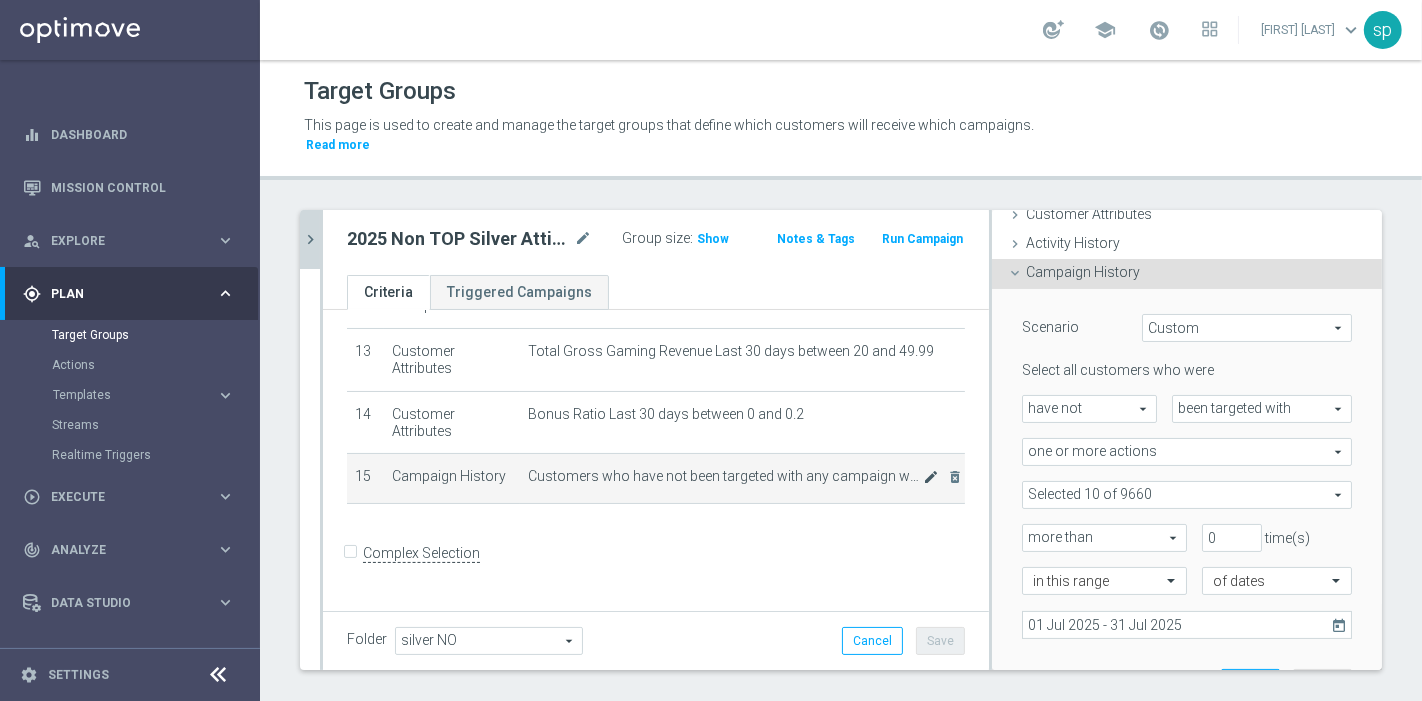 scroll, scrollTop: 769, scrollLeft: 0, axis: vertical 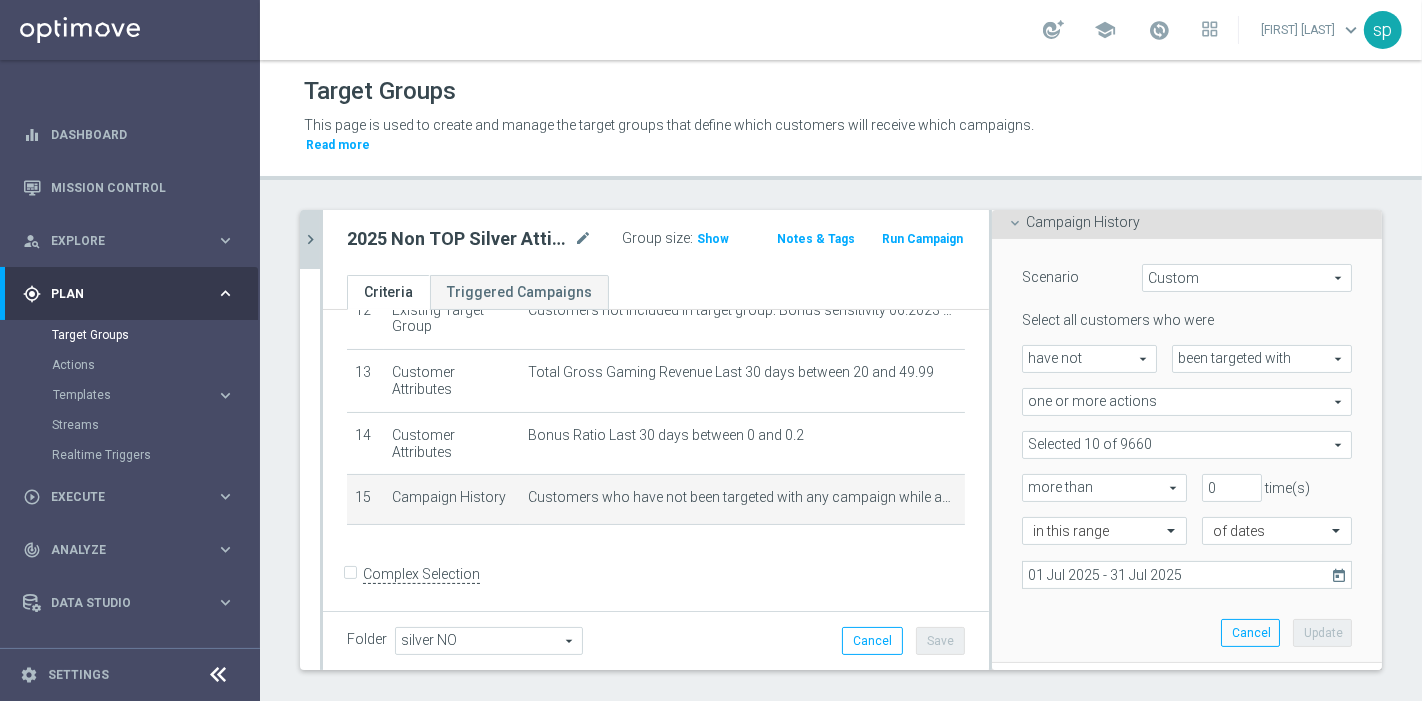 click on "Complex Selection
Invalid Expression" 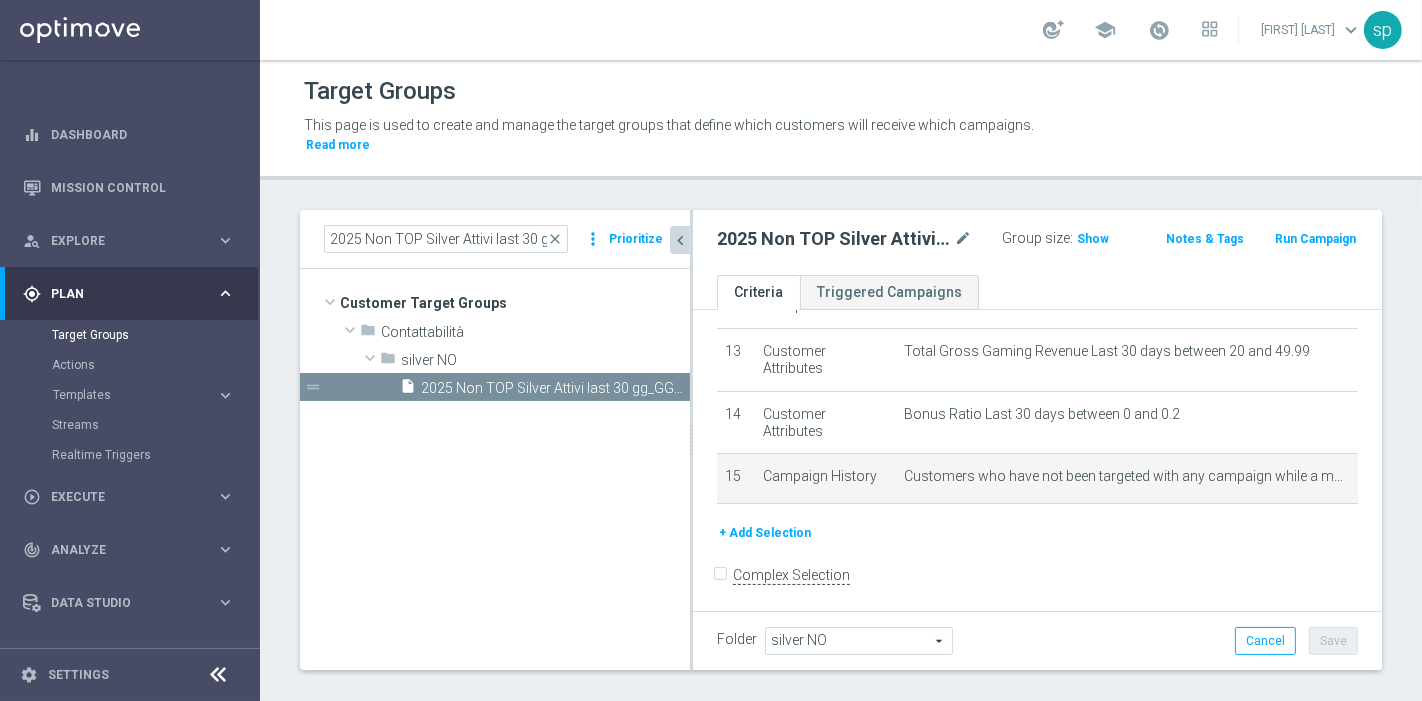 scroll, scrollTop: 115, scrollLeft: 0, axis: vertical 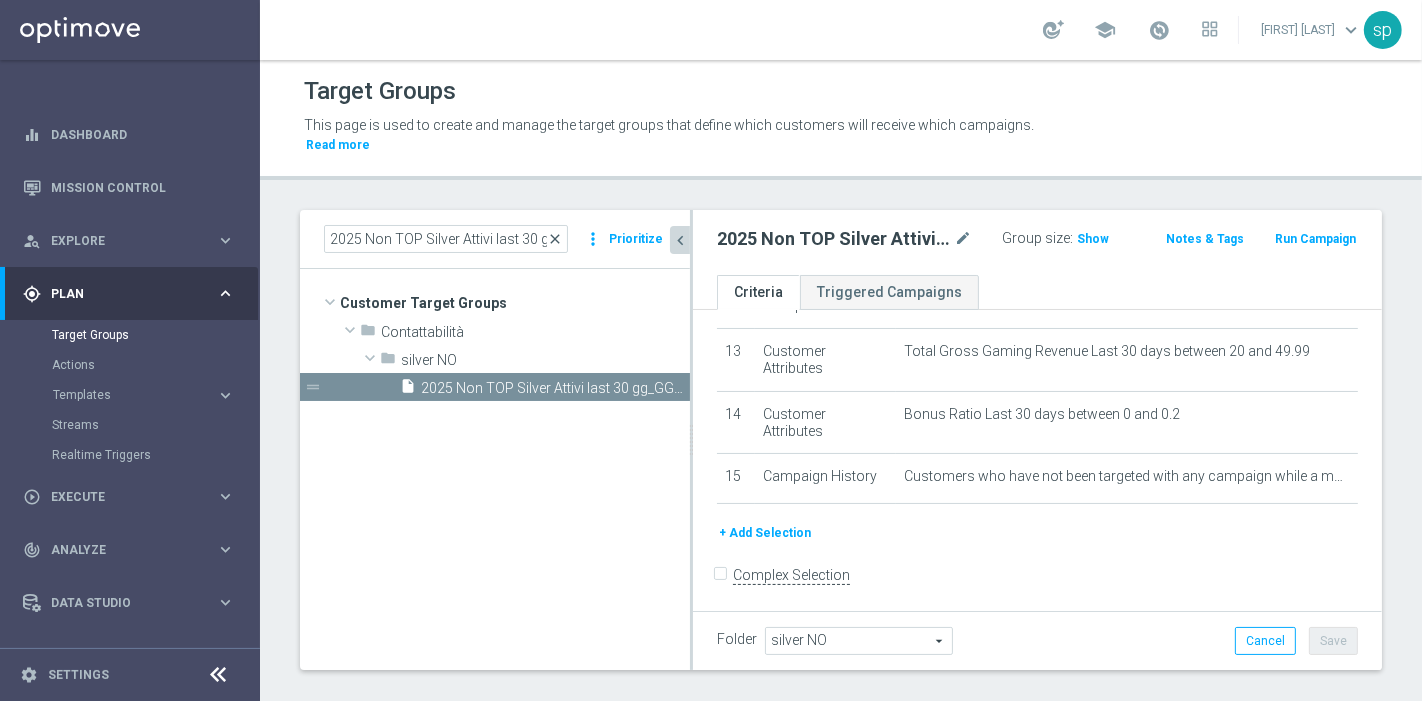 click on "close" 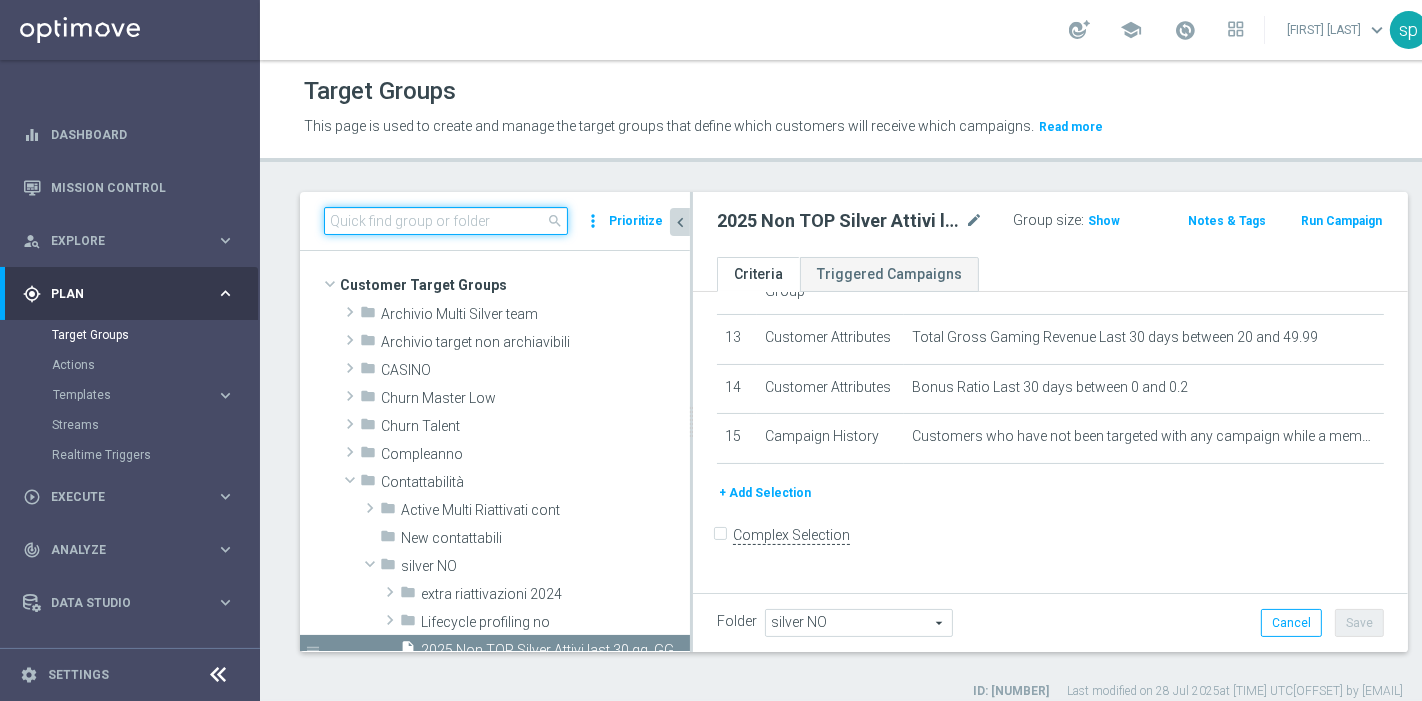 click at bounding box center (446, 221) 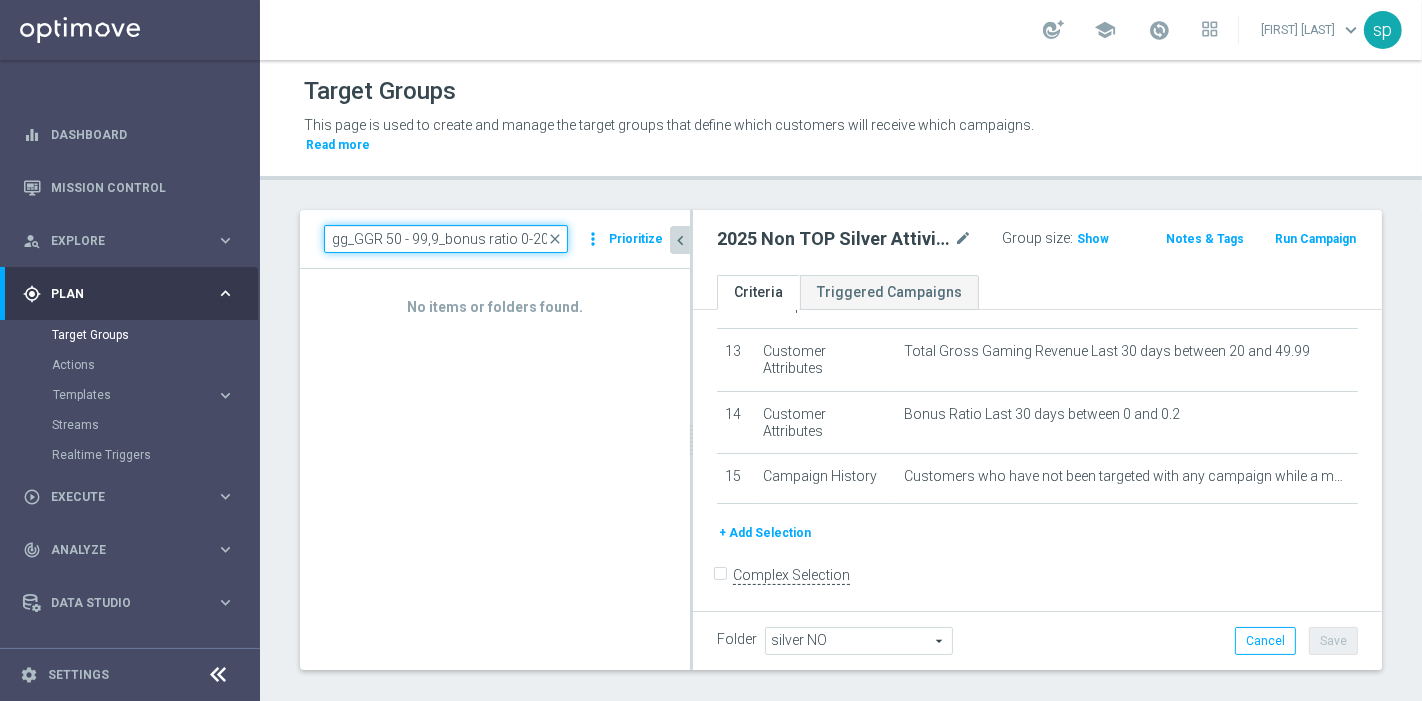 scroll, scrollTop: 0, scrollLeft: 205, axis: horizontal 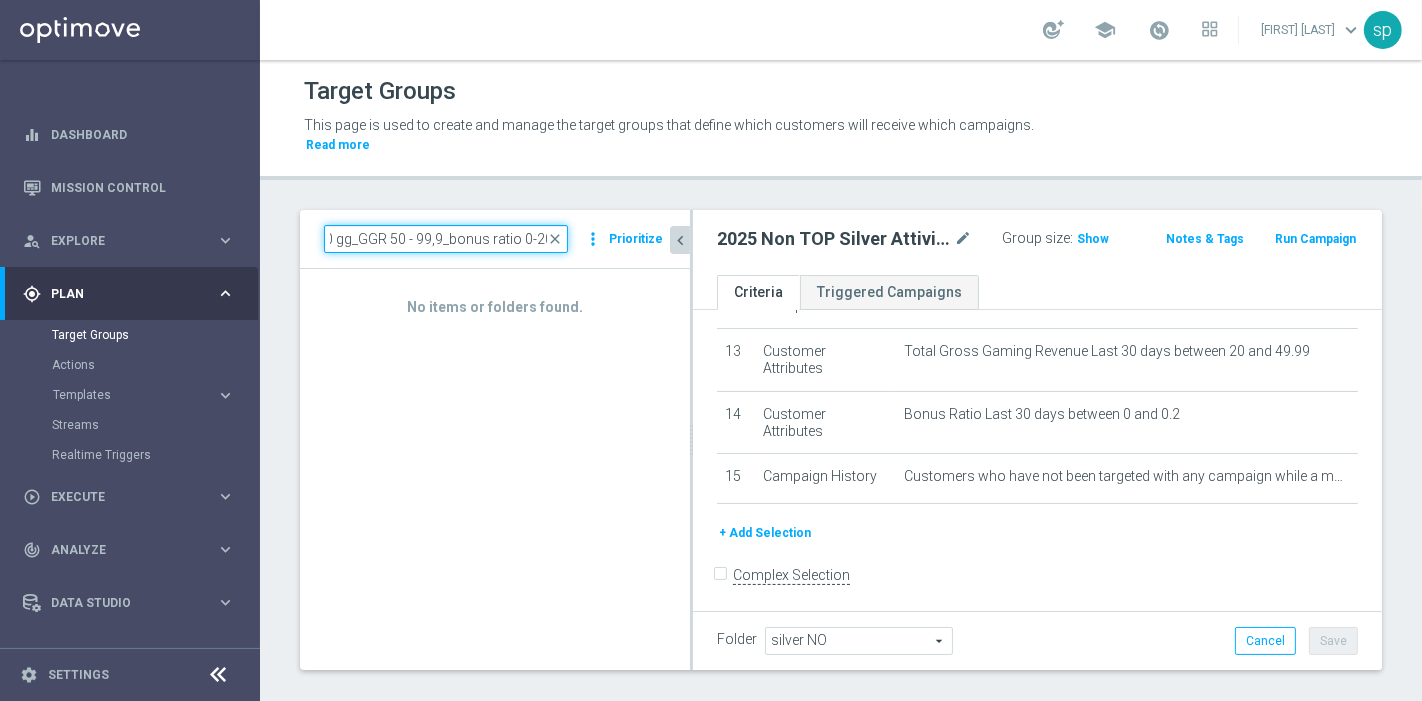 type on "2025 Non TOP Silver Attivi last 30 gg_GGR 50 - 99,9_bonus ratio 0-20%" 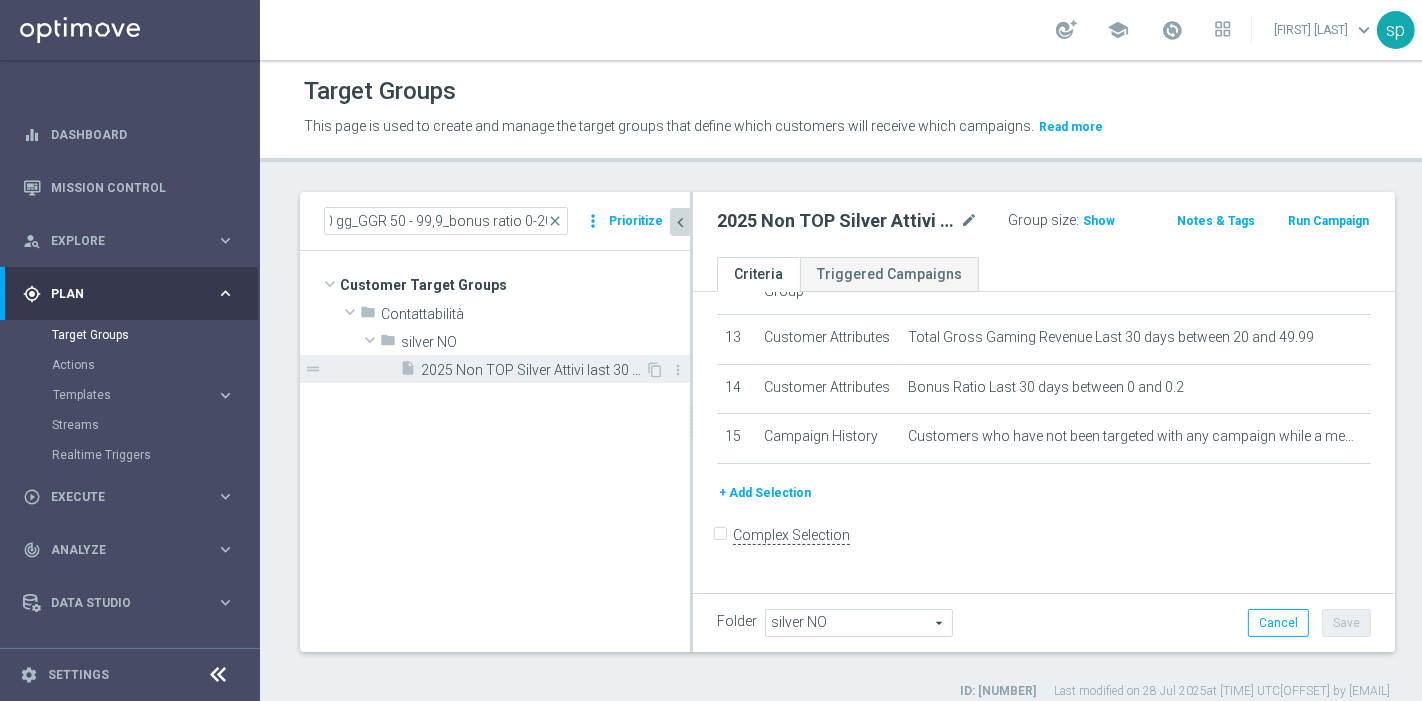 scroll, scrollTop: 0, scrollLeft: 0, axis: both 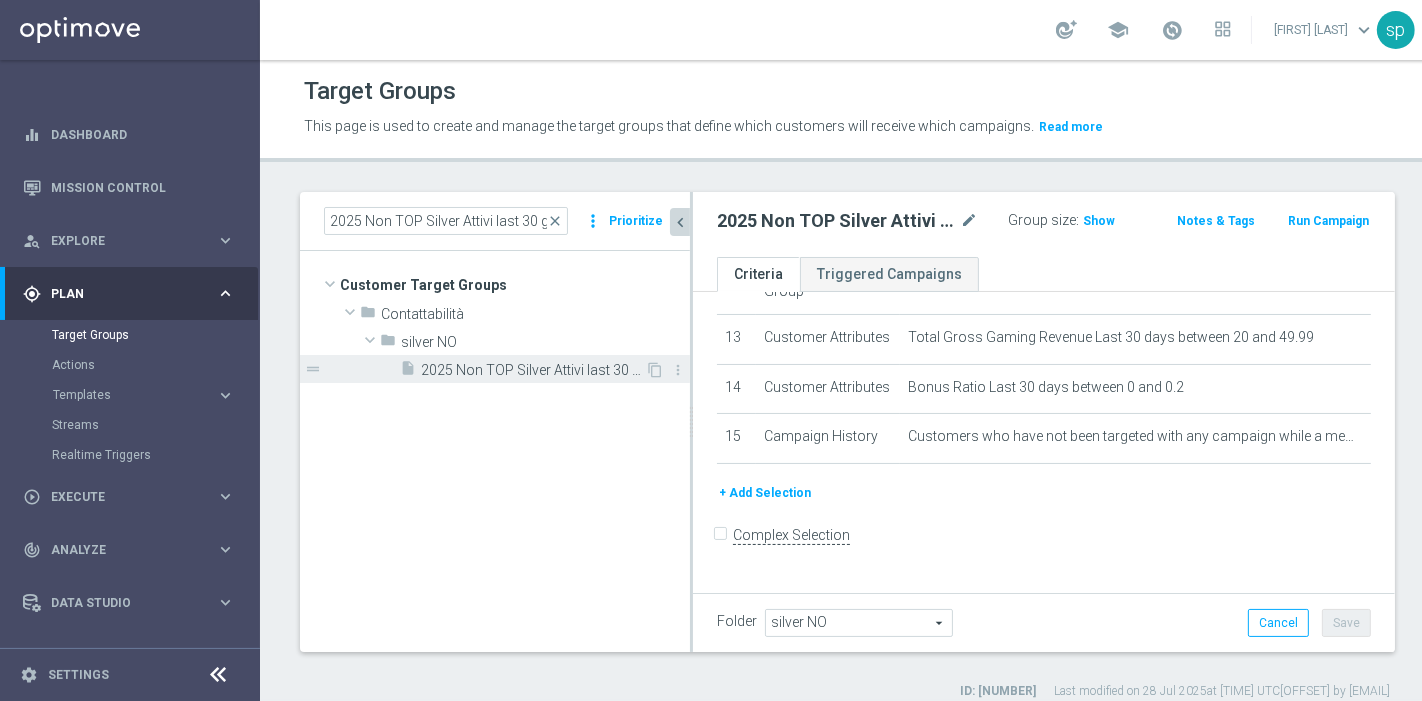 click on "2025 Non TOP Silver Attivi last 30 gg_GGR 50 - 99,9_bonus ratio 0-20%" at bounding box center [533, 370] 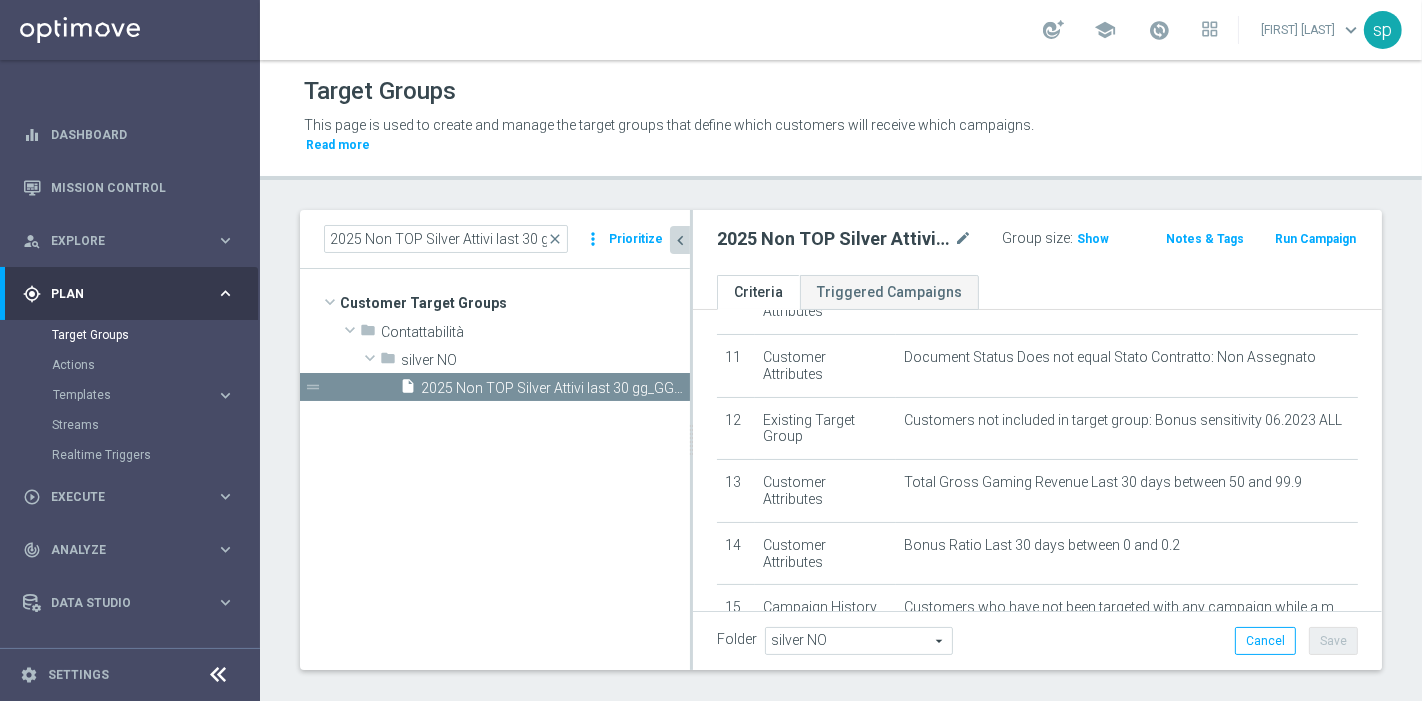 scroll, scrollTop: 699, scrollLeft: 0, axis: vertical 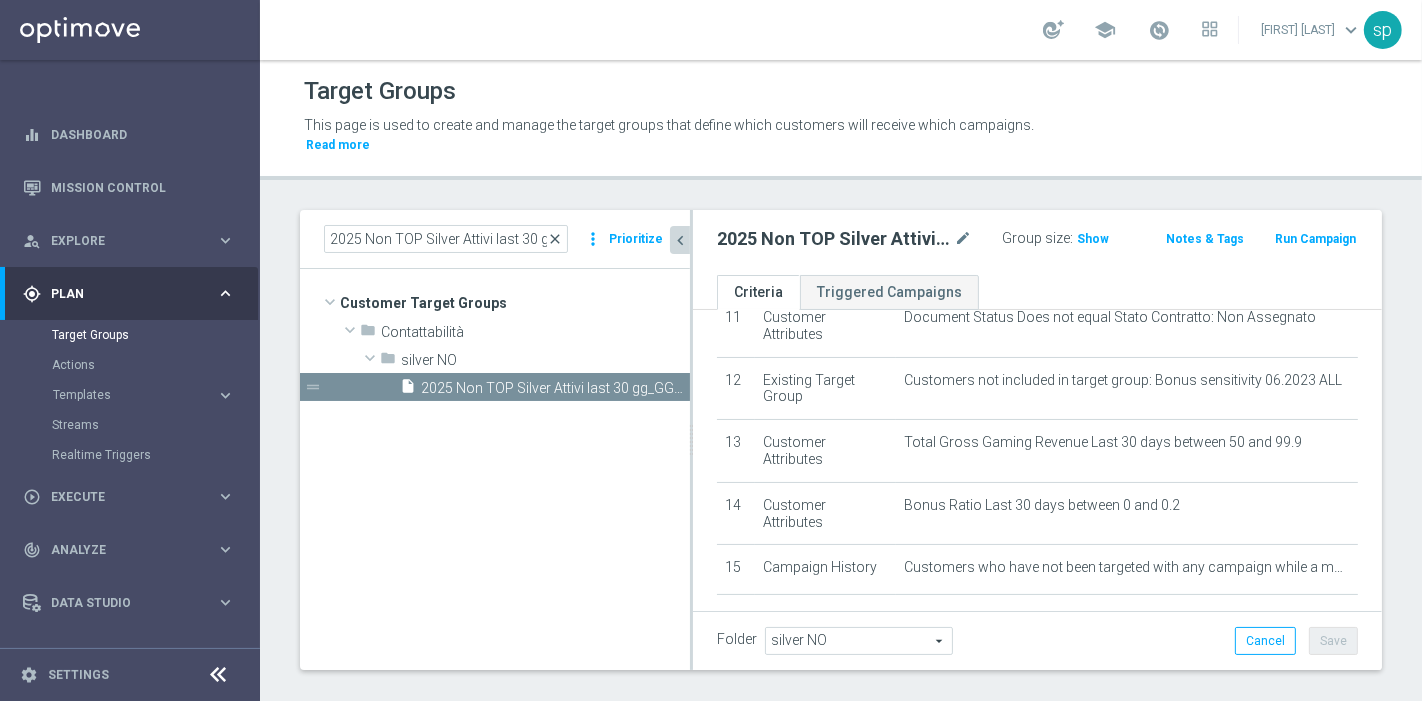 click on "close" 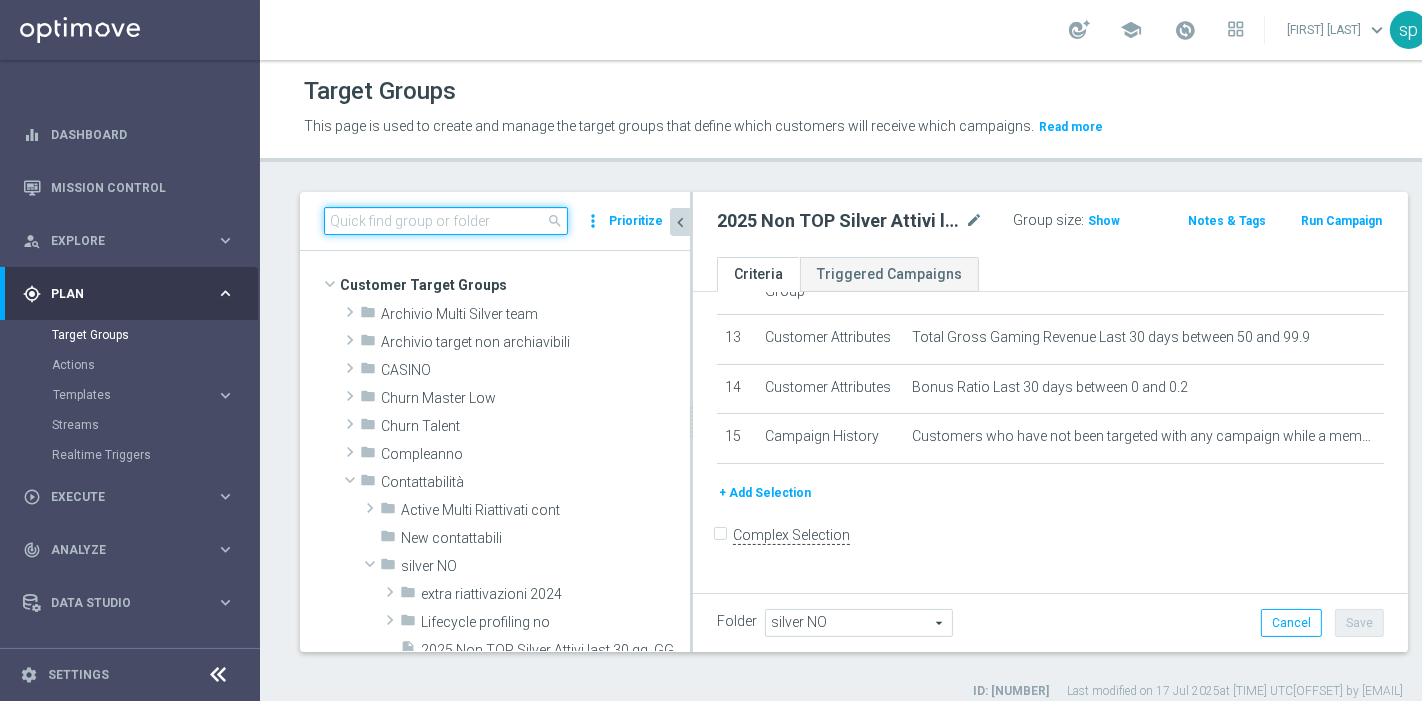 click at bounding box center (446, 221) 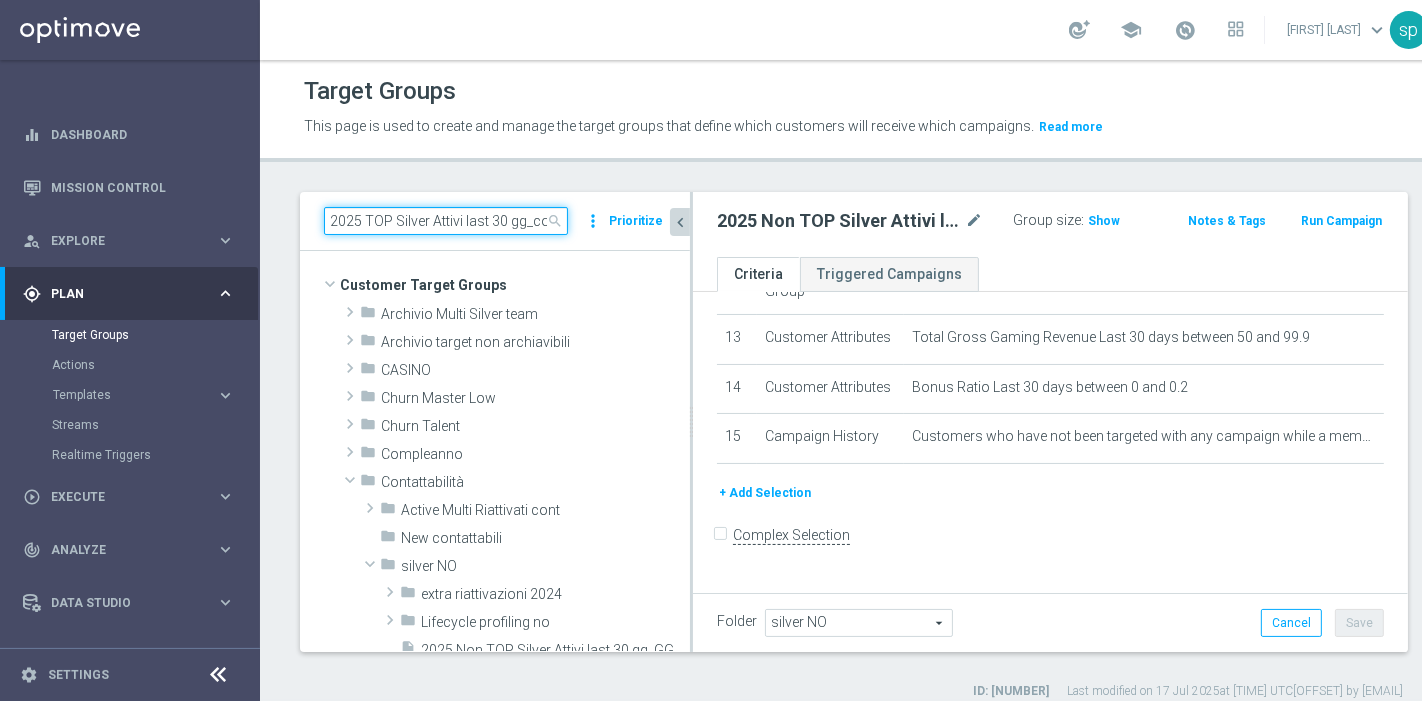 scroll, scrollTop: 0, scrollLeft: 114, axis: horizontal 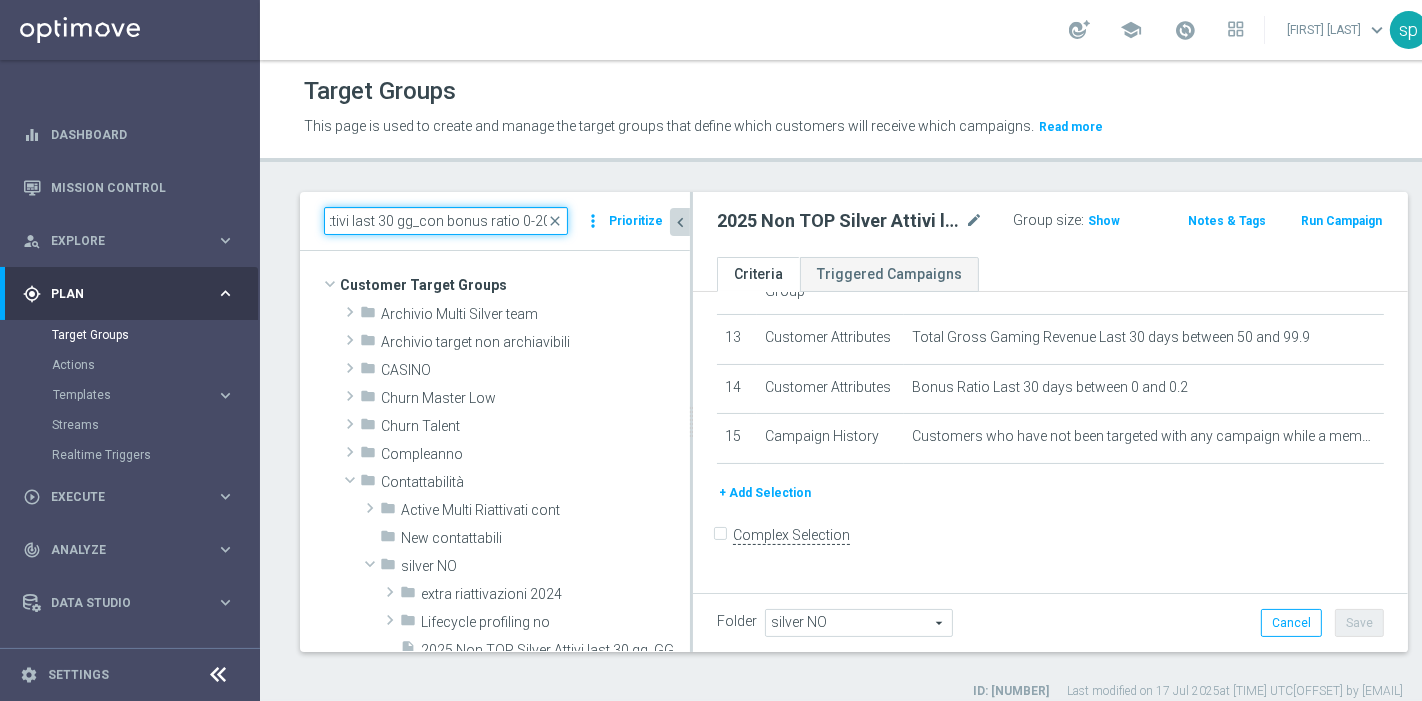 type on "2025 TOP Silver Attivi last 30 gg_con bonus ratio 0-20%" 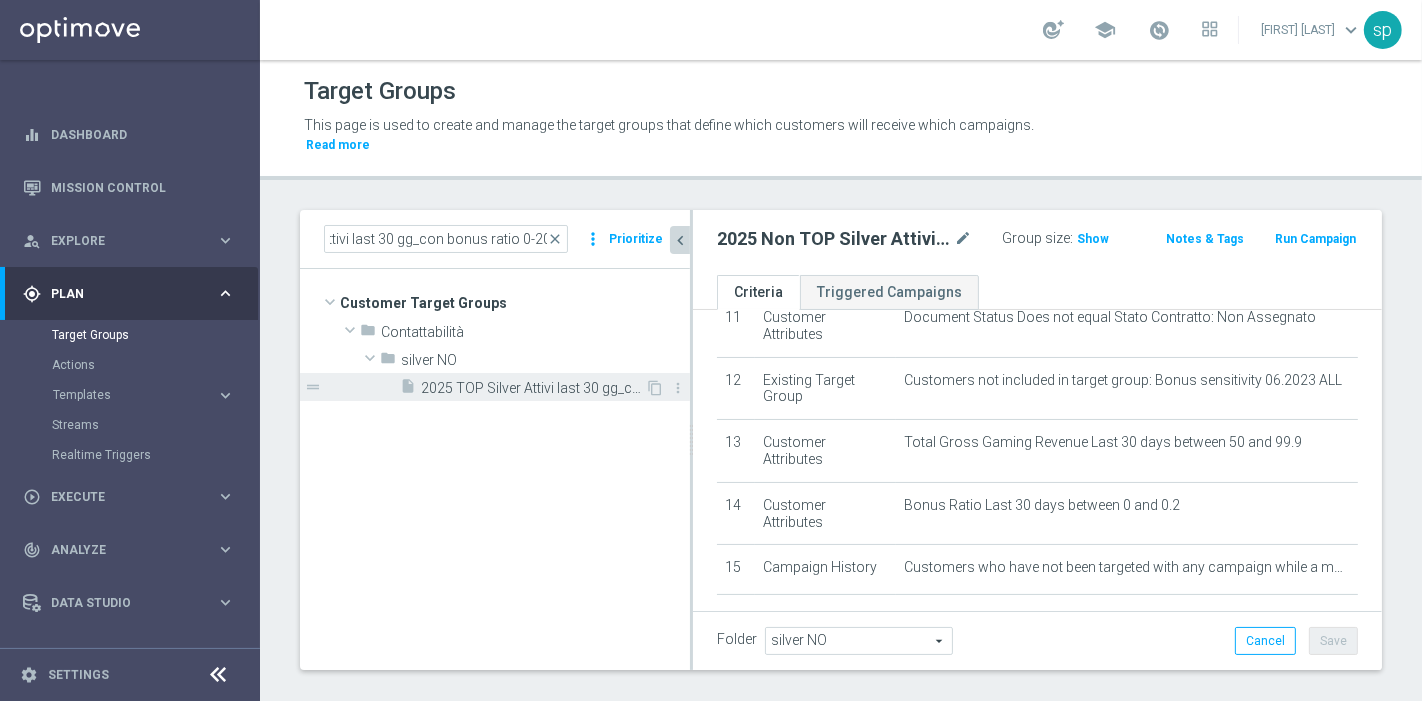 scroll, scrollTop: 0, scrollLeft: 0, axis: both 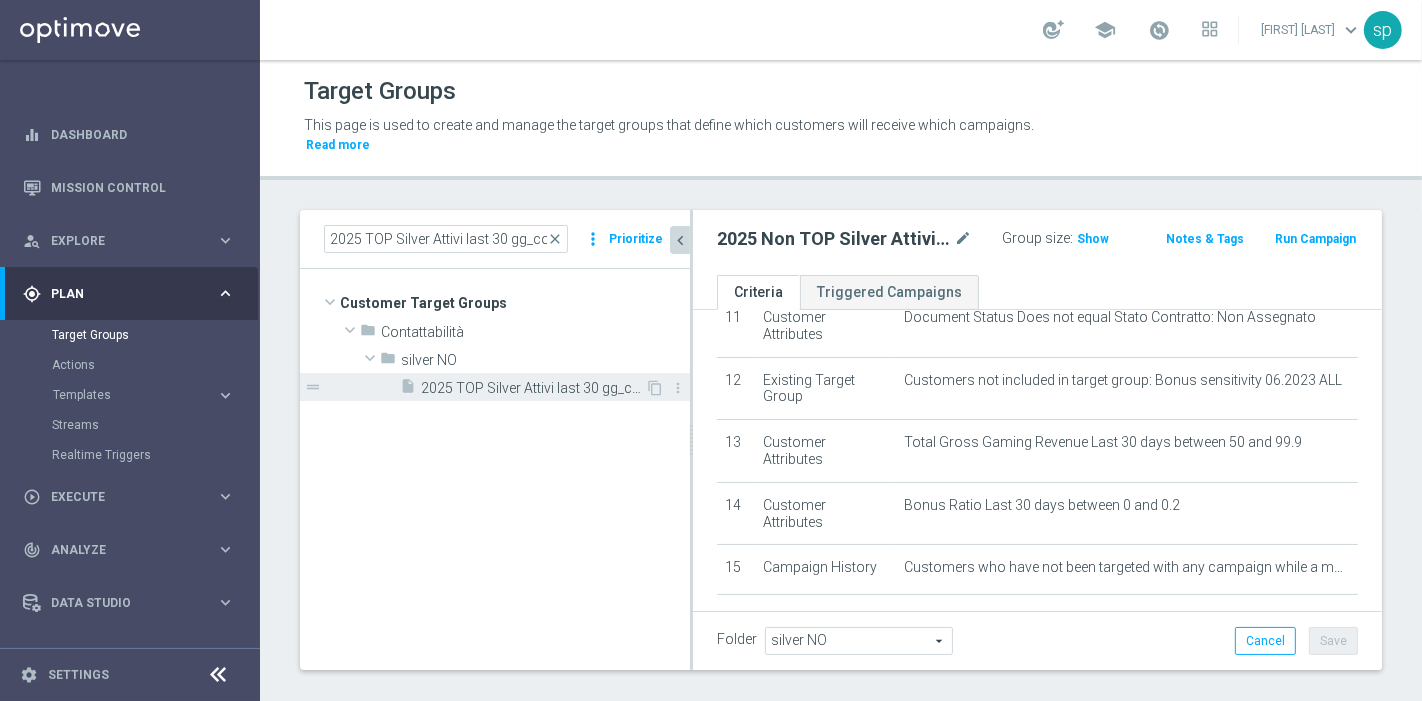 click on "2025 TOP Silver Attivi last 30 gg_con bonus ratio 0-20%" at bounding box center [533, 388] 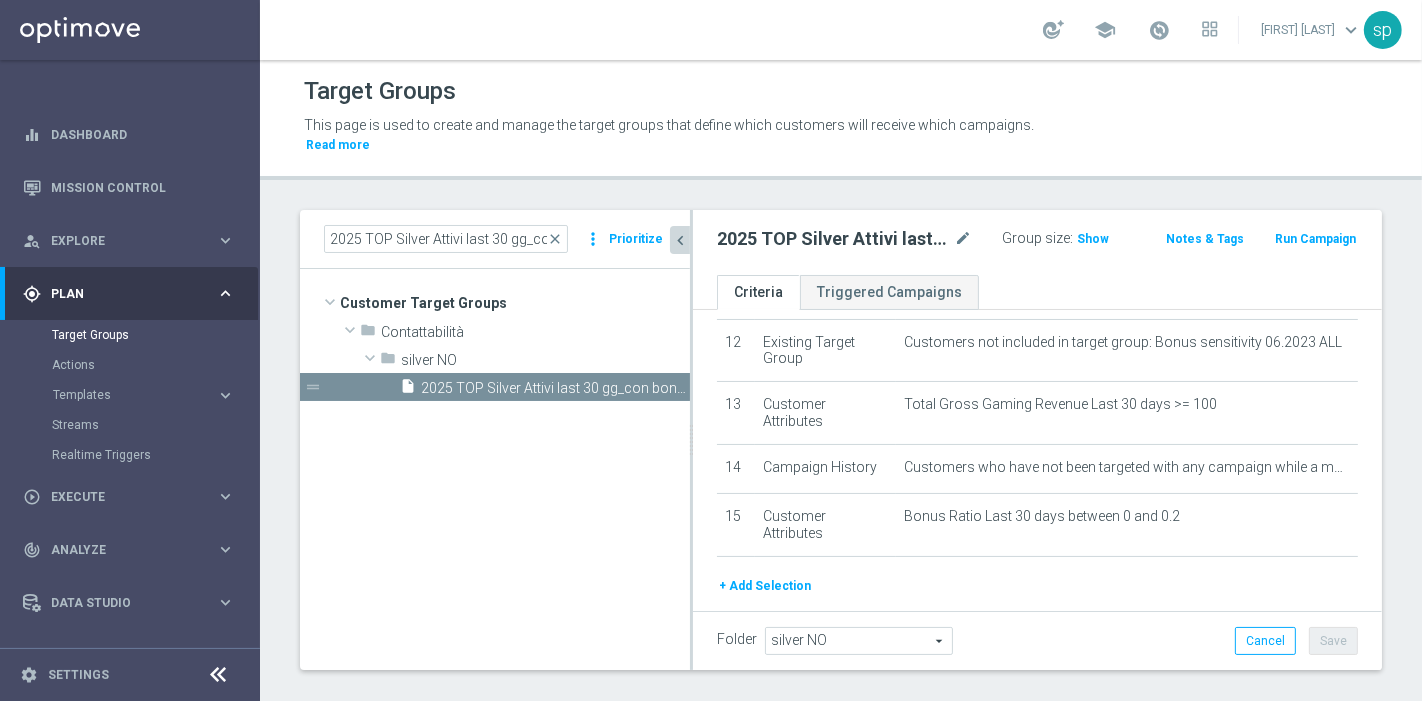 scroll, scrollTop: 734, scrollLeft: 0, axis: vertical 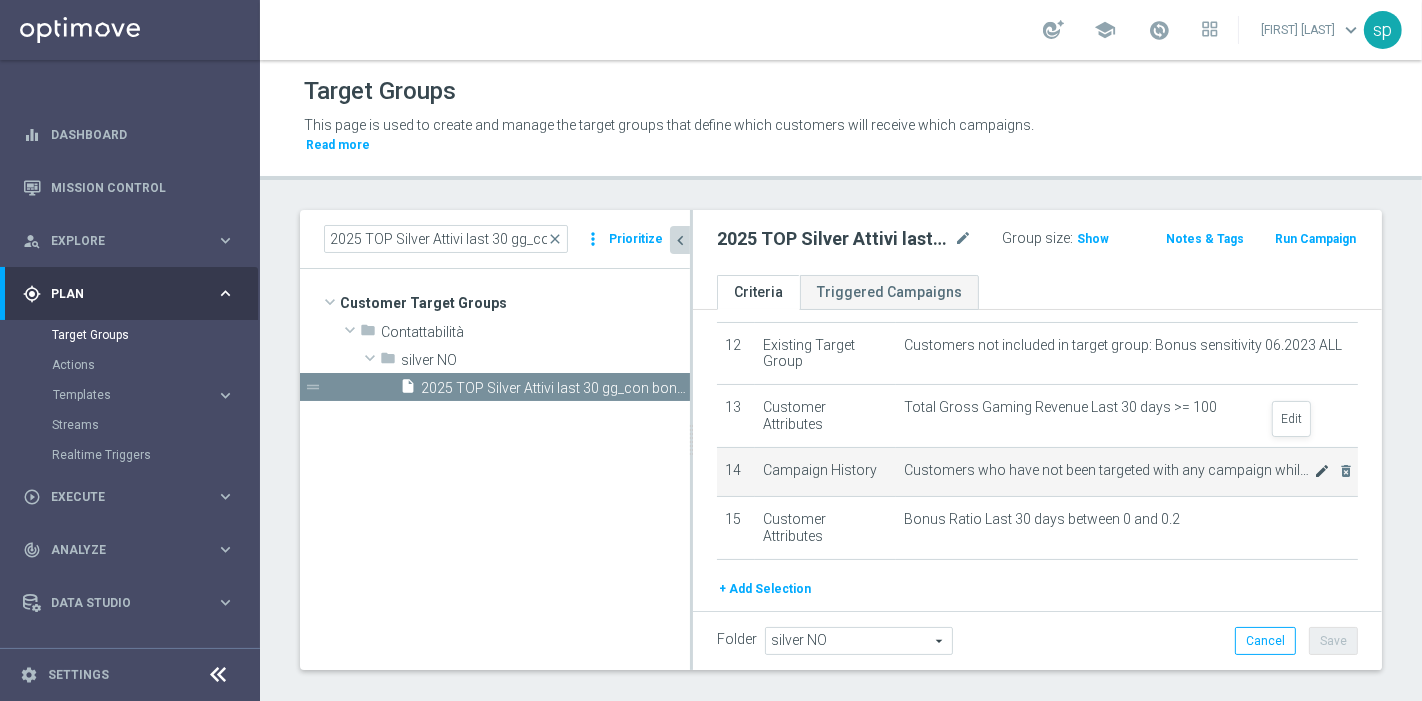 click on "mode_edit" 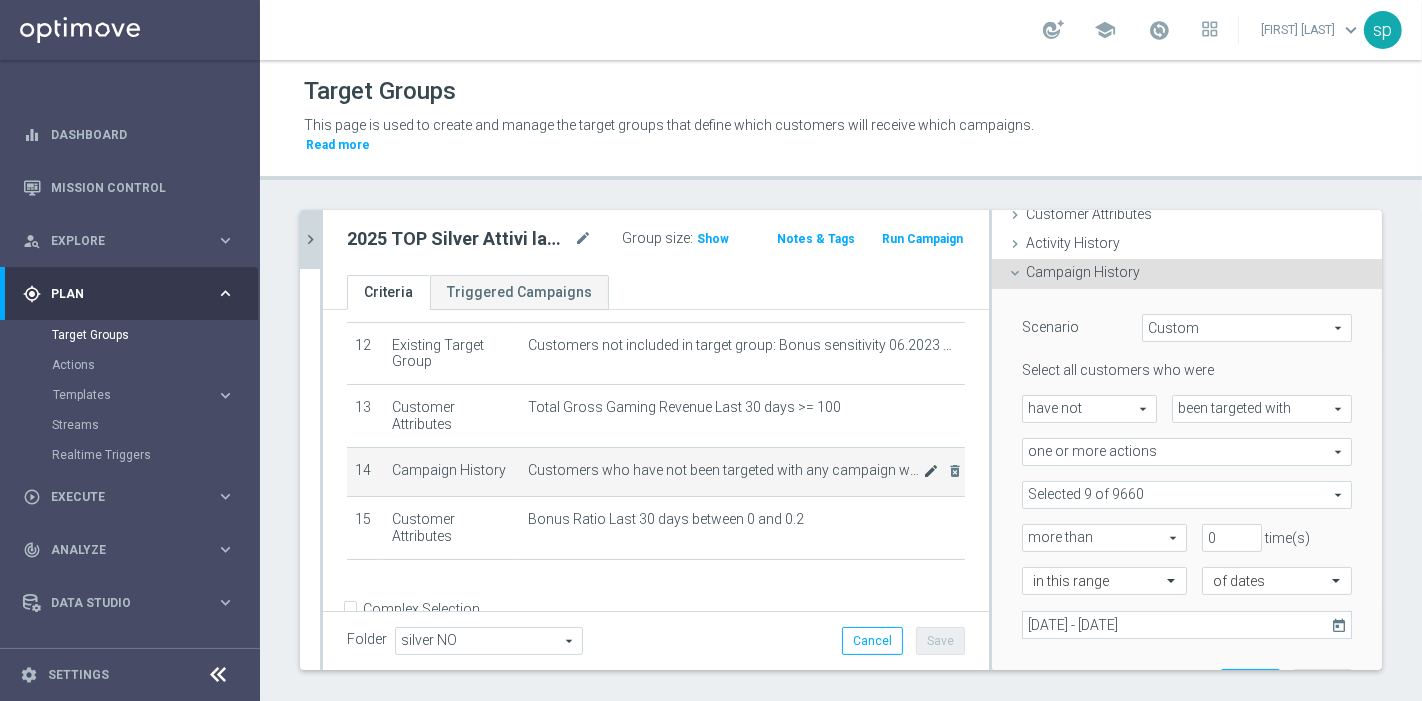 scroll, scrollTop: 165, scrollLeft: 0, axis: vertical 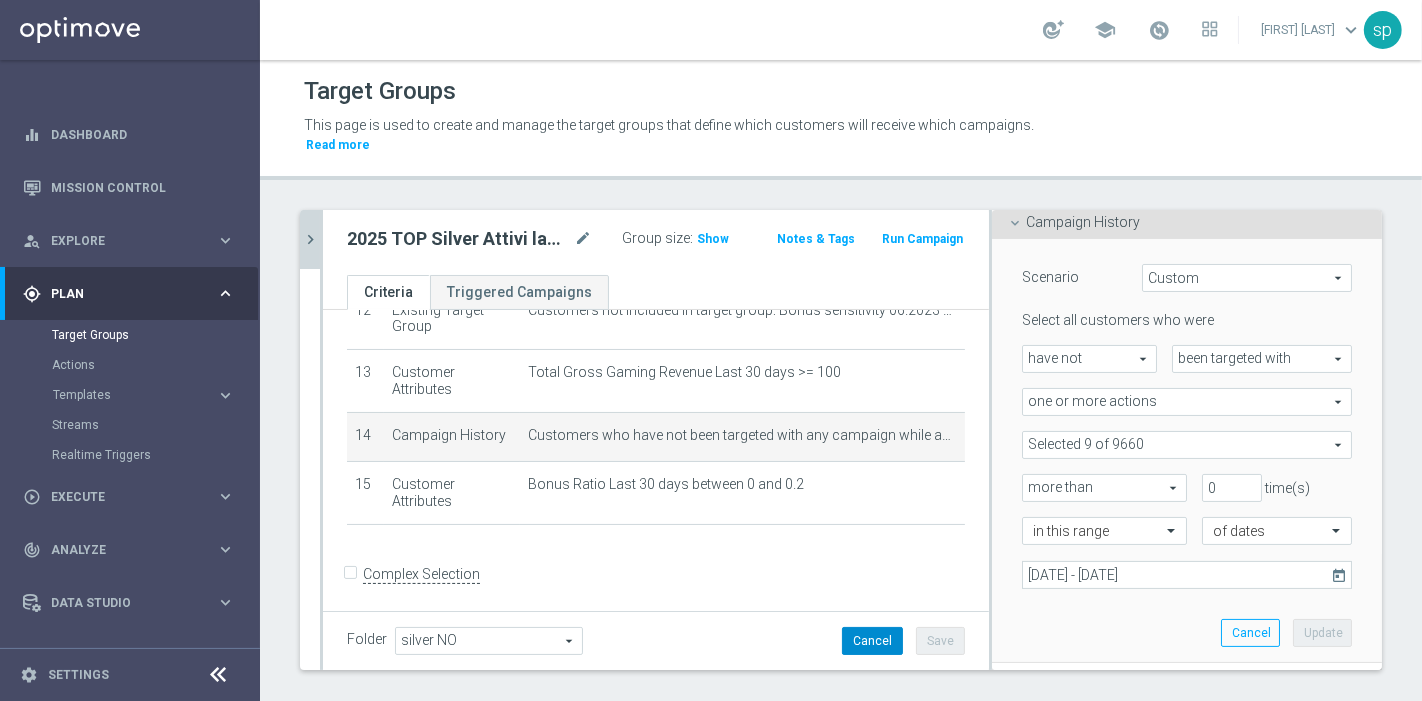 click on "Cancel" 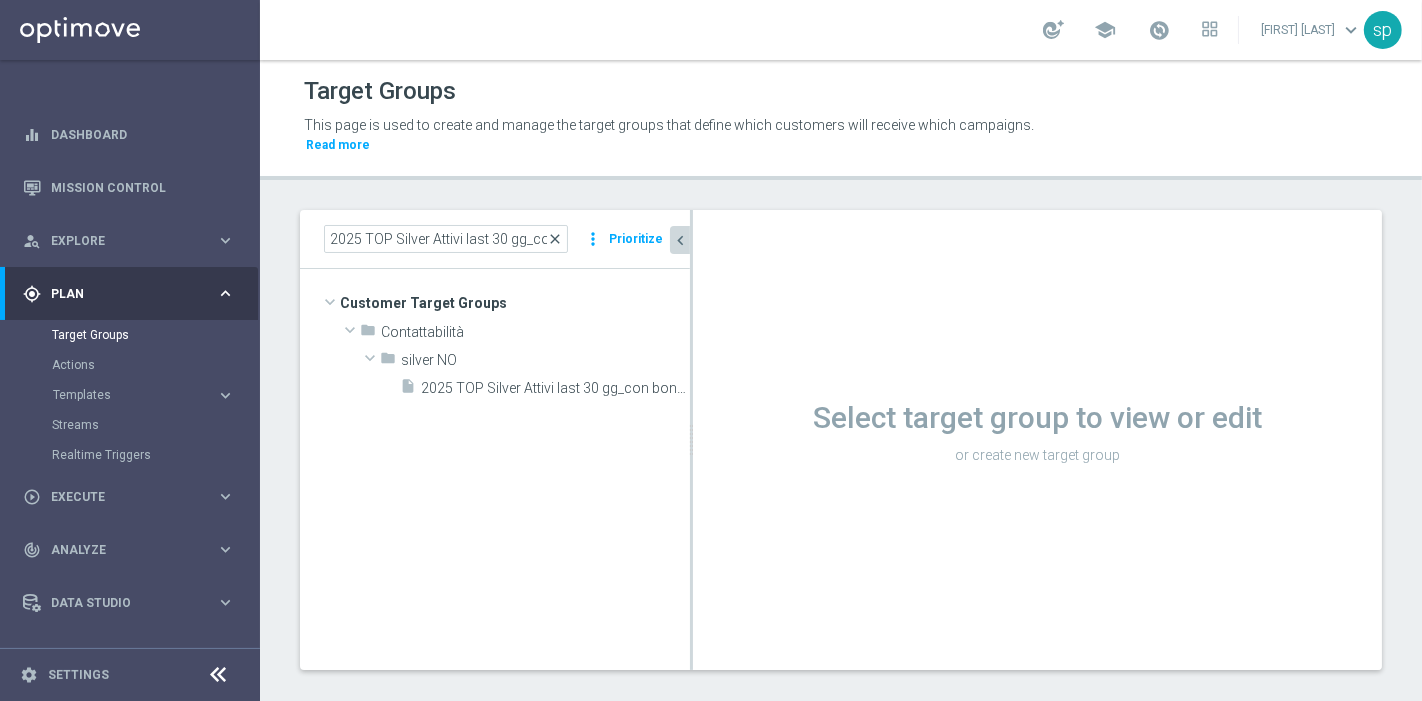 click on "close" 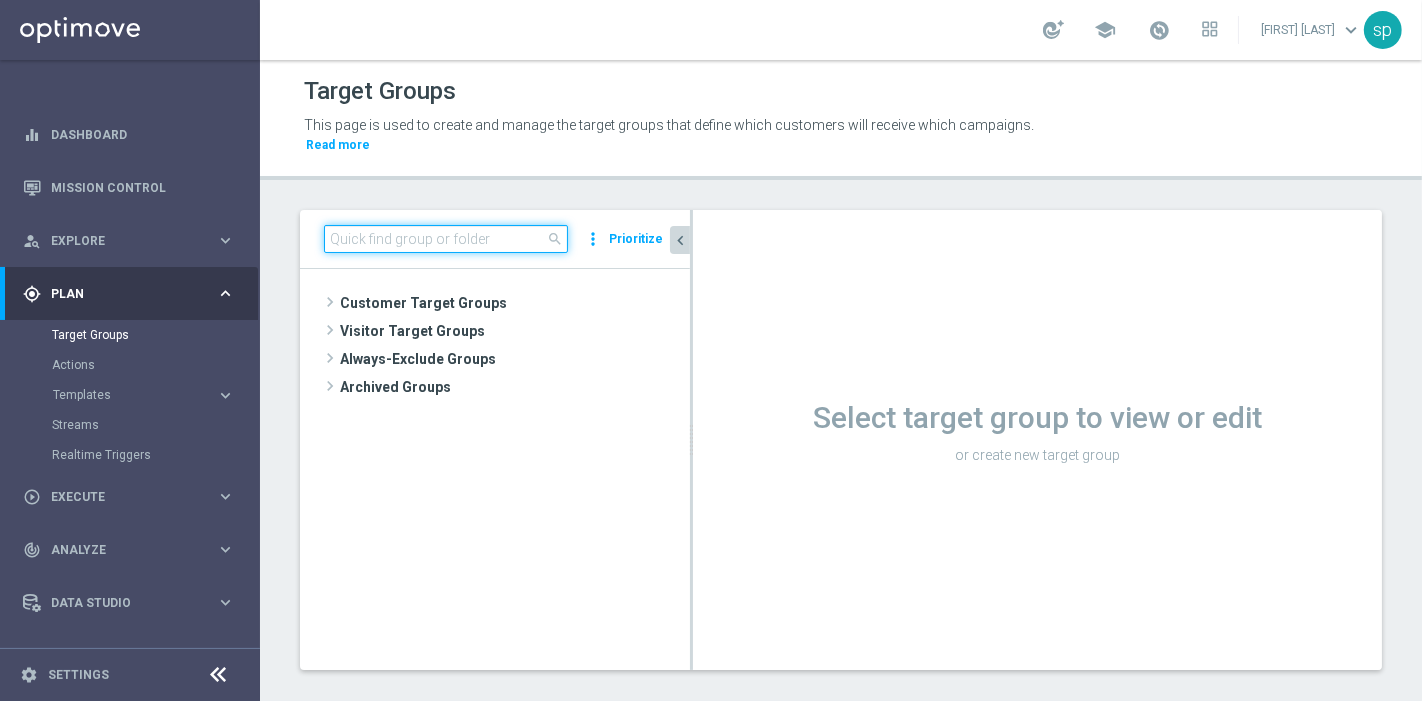 click at bounding box center (446, 239) 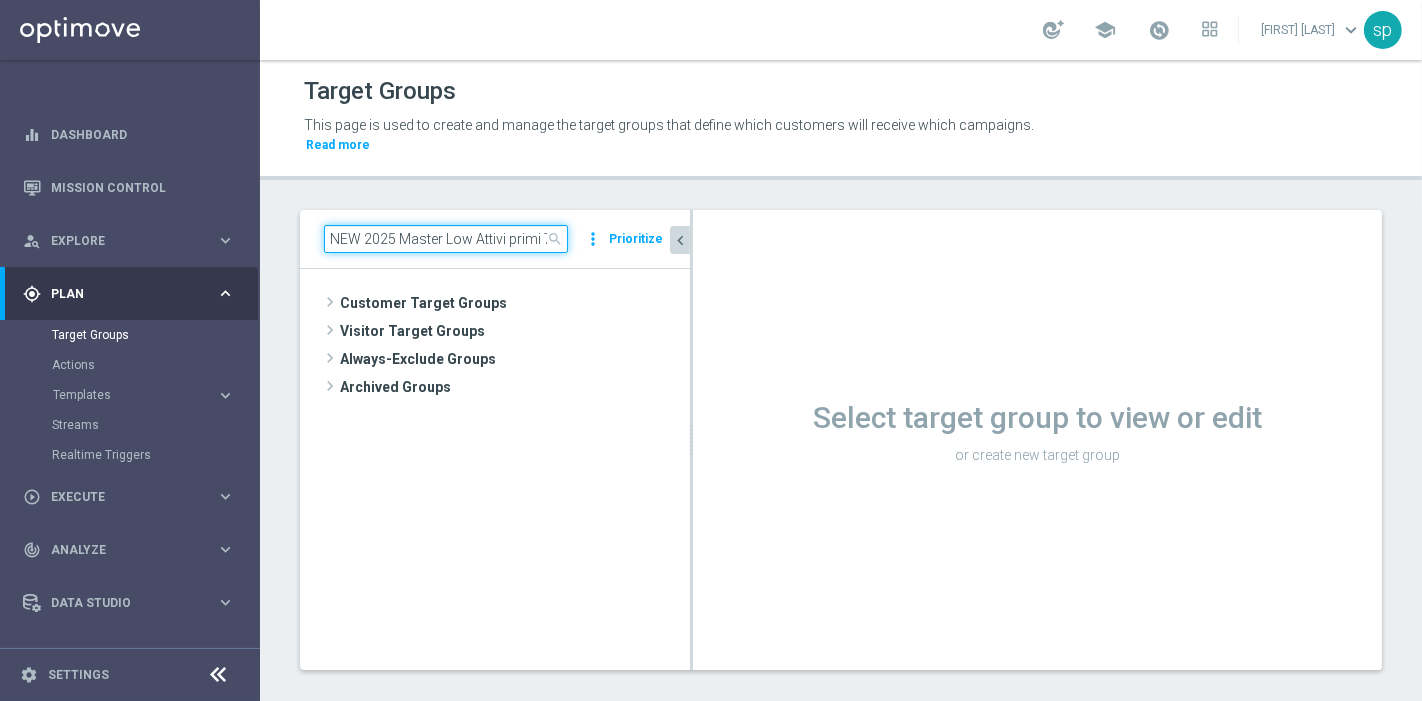scroll, scrollTop: 0, scrollLeft: 71, axis: horizontal 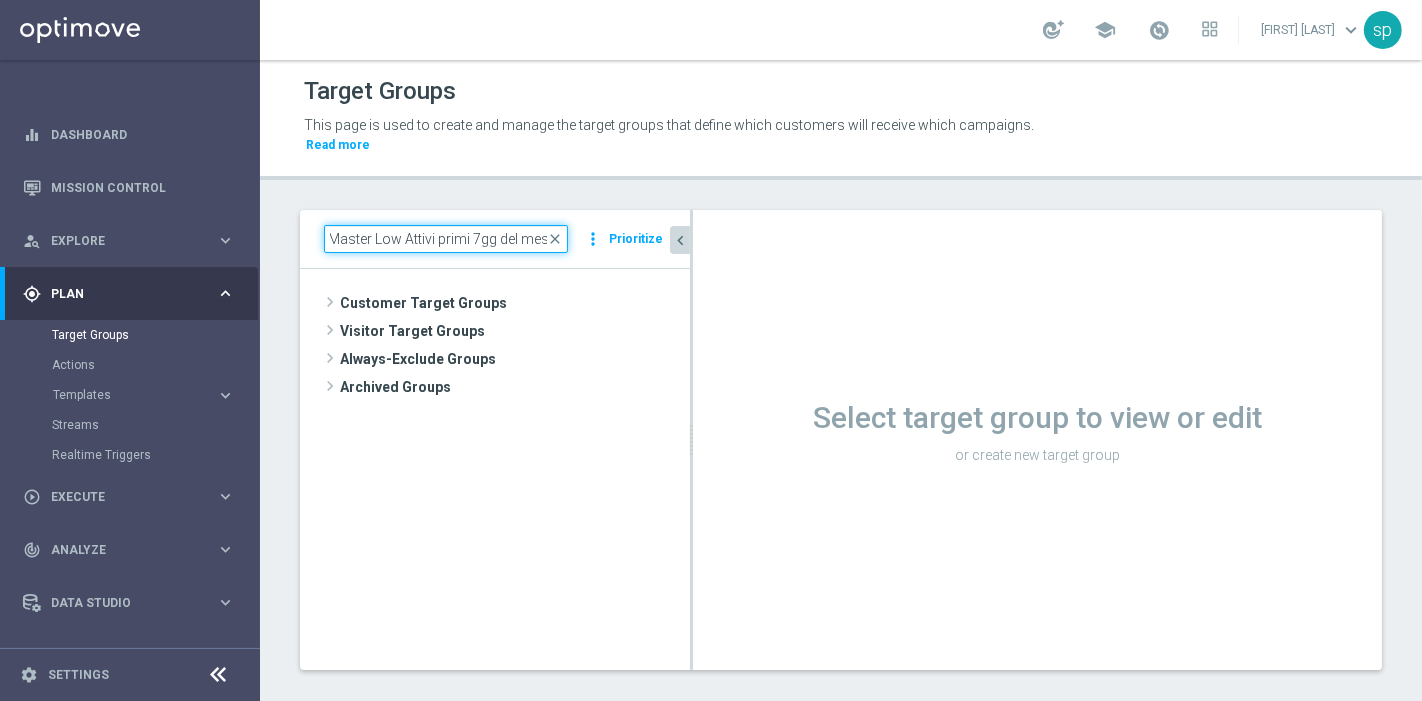 type on "NEW 2025 Master Low Attivi primi 7gg del mese" 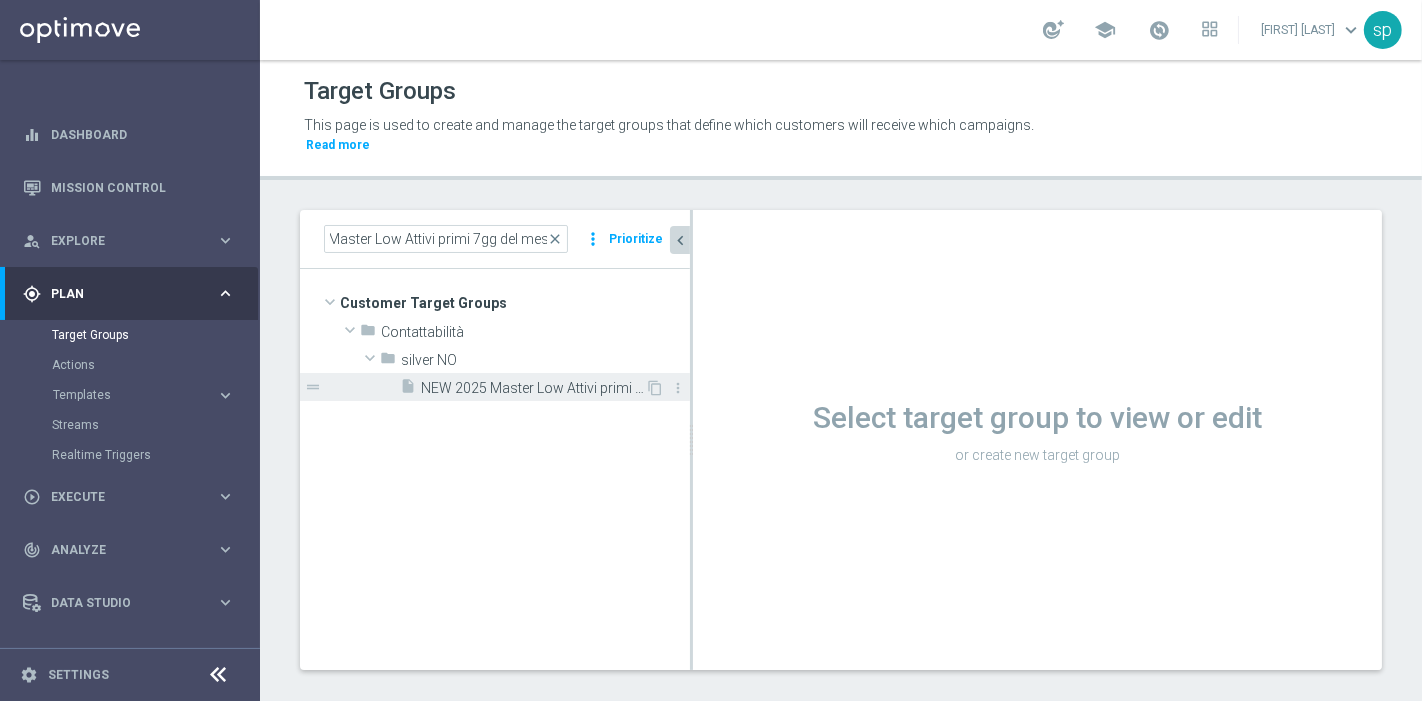 scroll, scrollTop: 0, scrollLeft: 0, axis: both 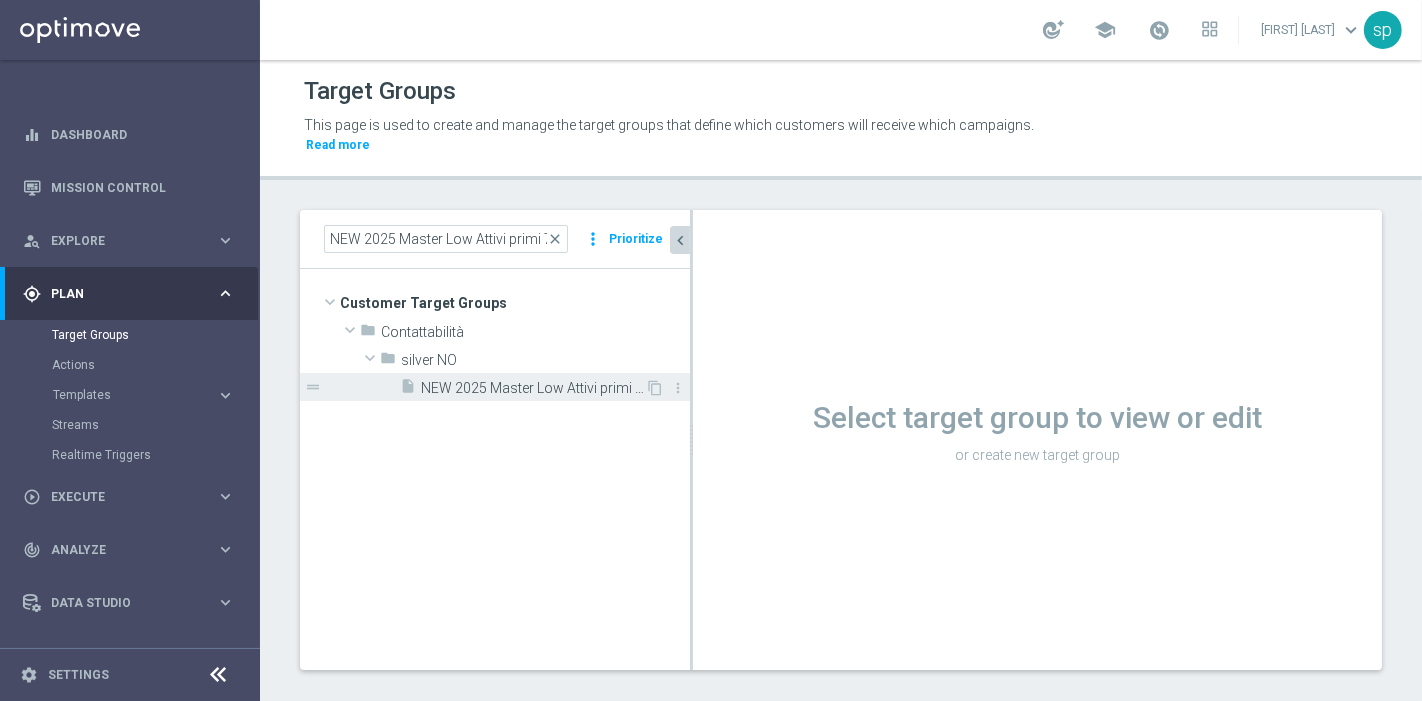 click on "insert_drive_file
NEW [YEAR] Master Low Attivi primi 7gg del mese" at bounding box center (522, 387) 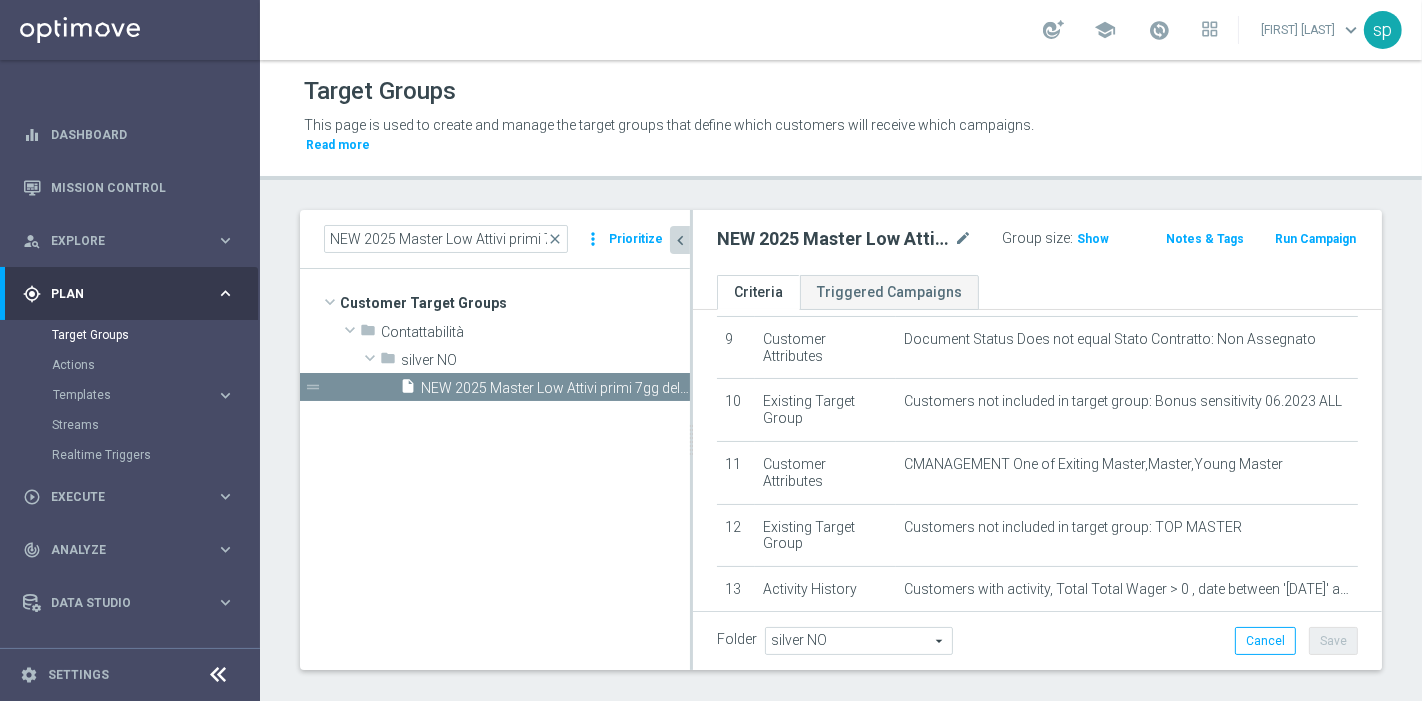 scroll, scrollTop: 791, scrollLeft: 0, axis: vertical 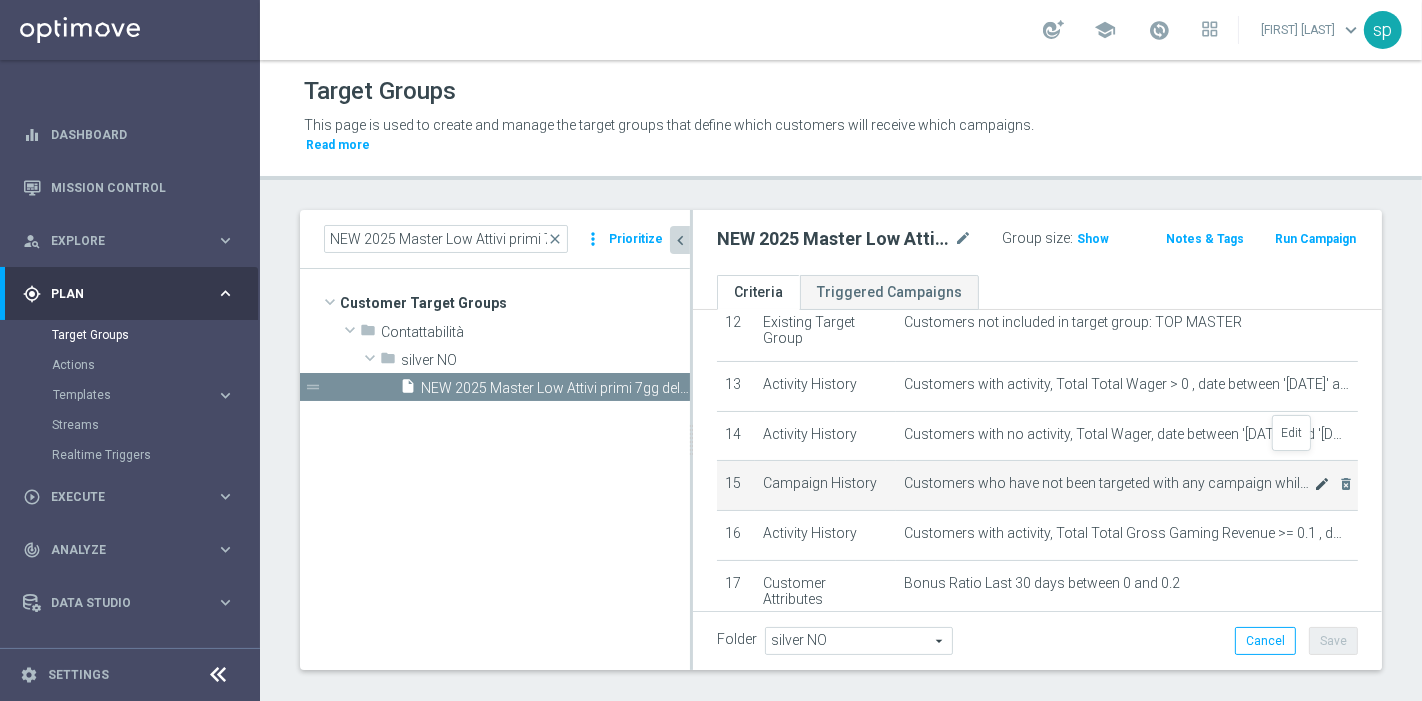 click on "mode_edit" 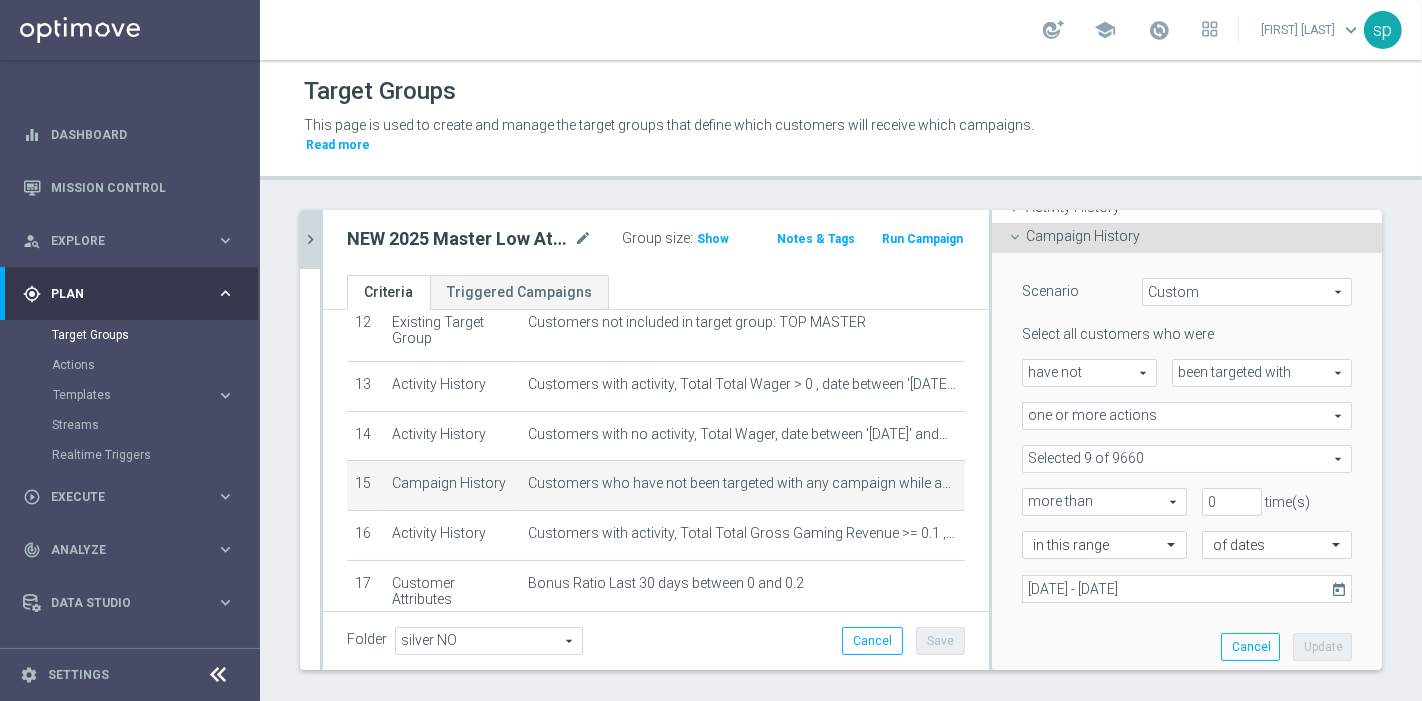 scroll, scrollTop: 163, scrollLeft: 0, axis: vertical 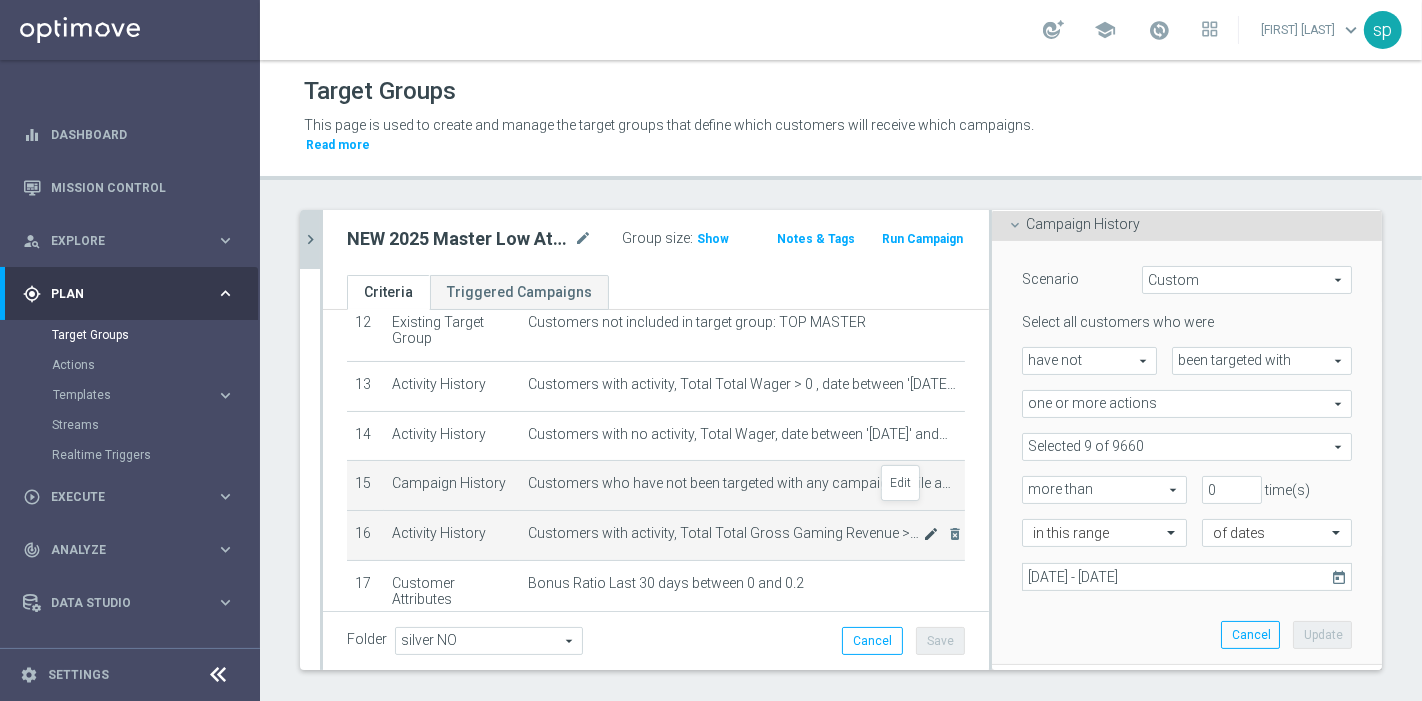 click on "mode_edit" 